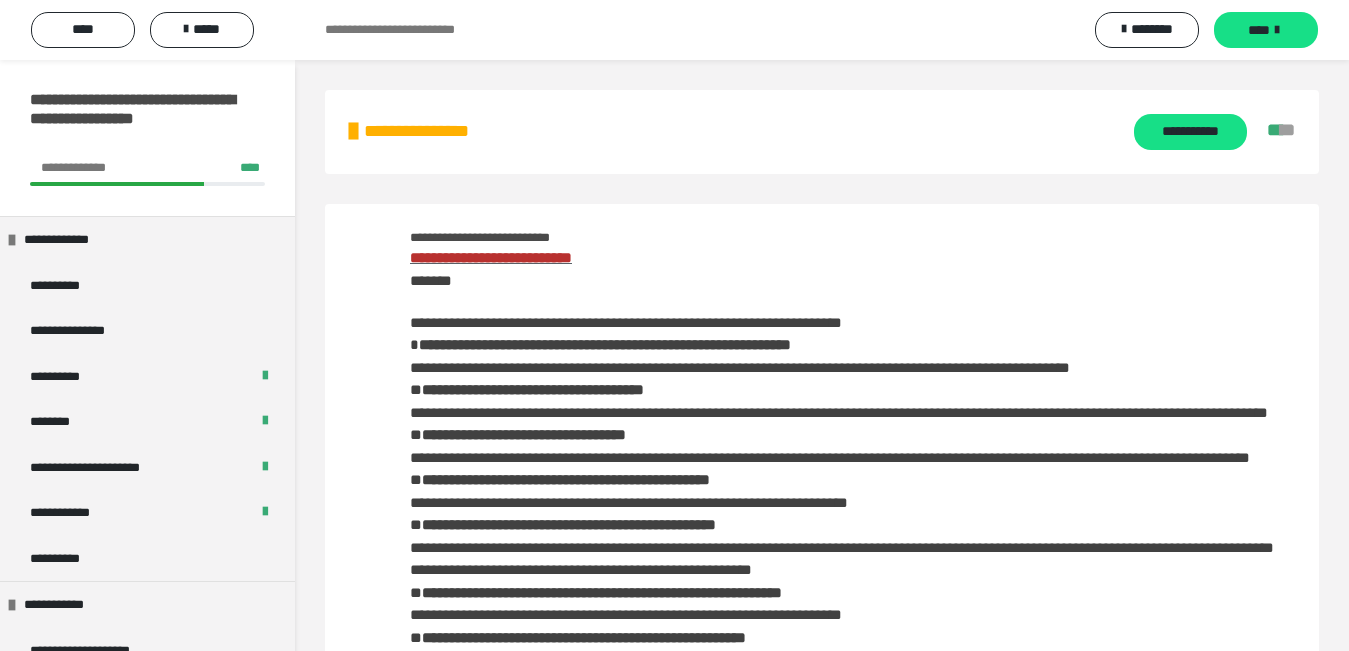 scroll, scrollTop: 138, scrollLeft: 0, axis: vertical 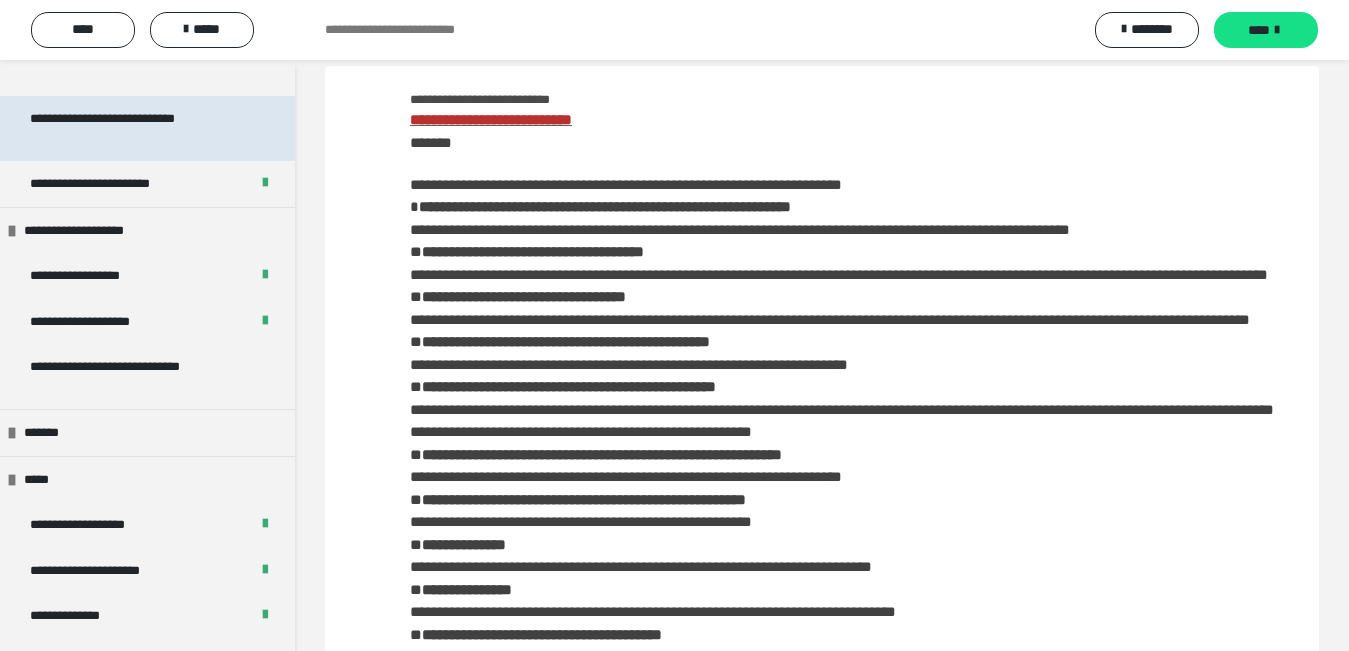 click on "**********" at bounding box center [131, 128] 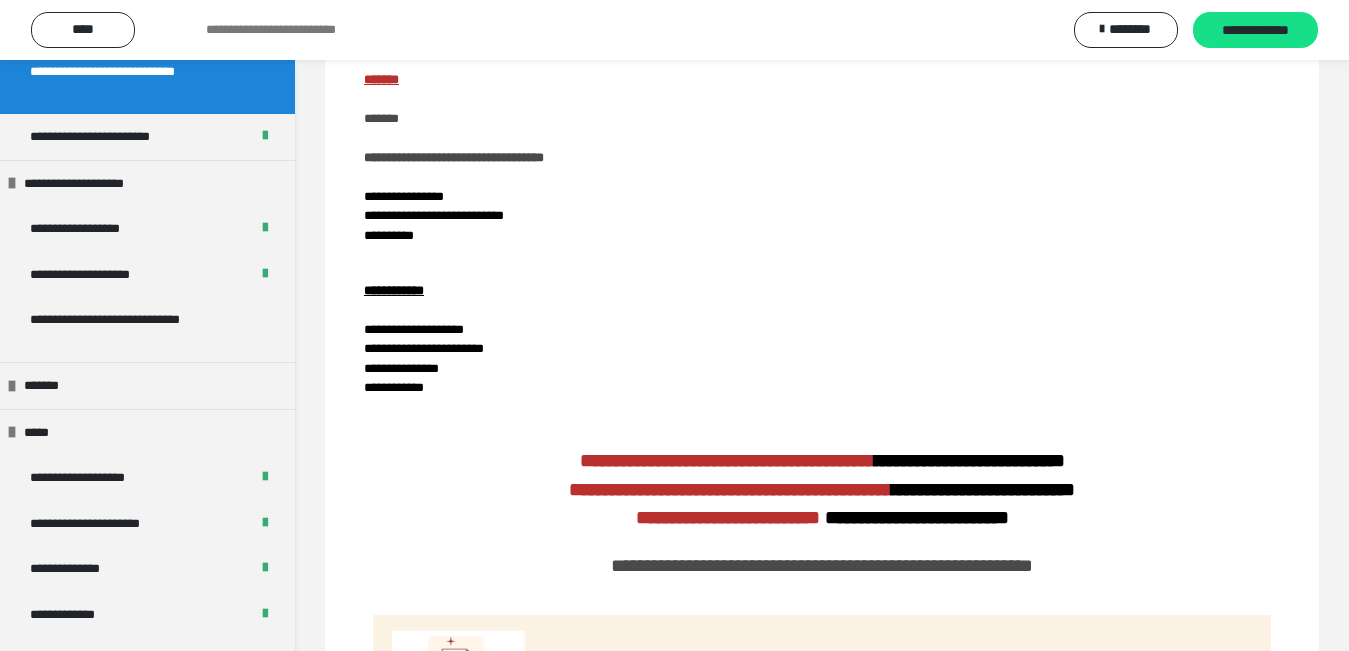 scroll, scrollTop: 2102, scrollLeft: 0, axis: vertical 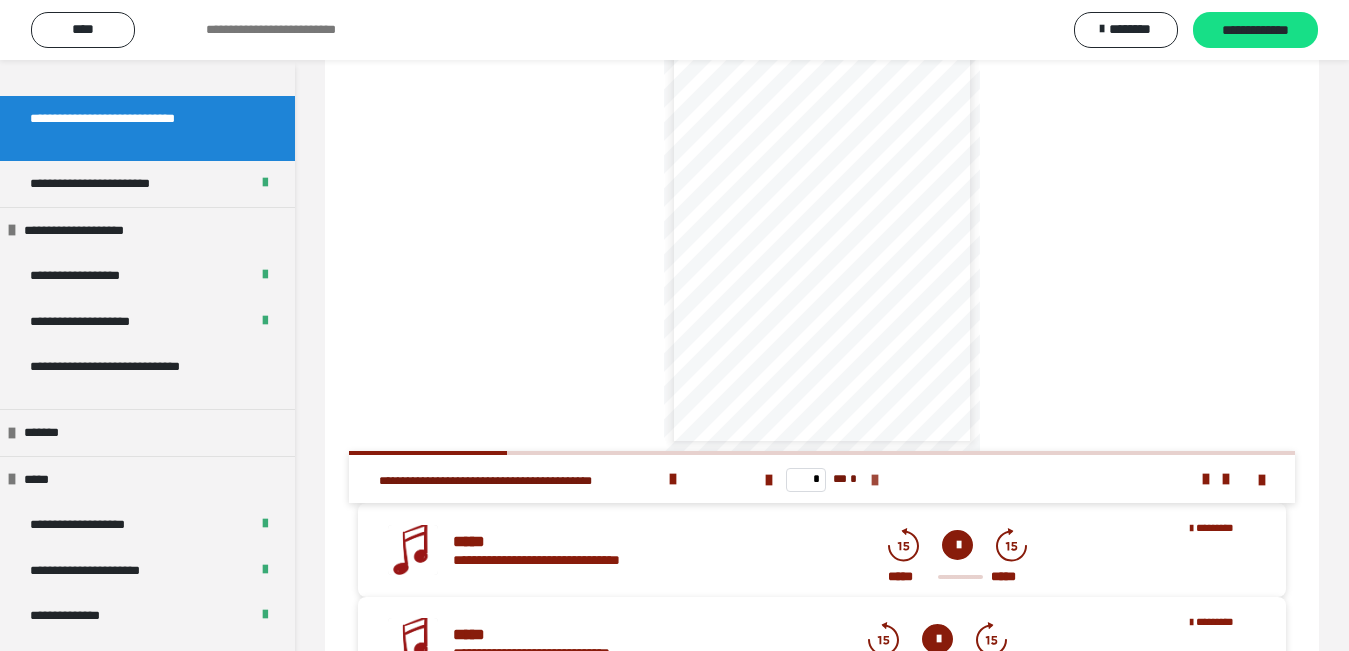 click at bounding box center [875, 480] 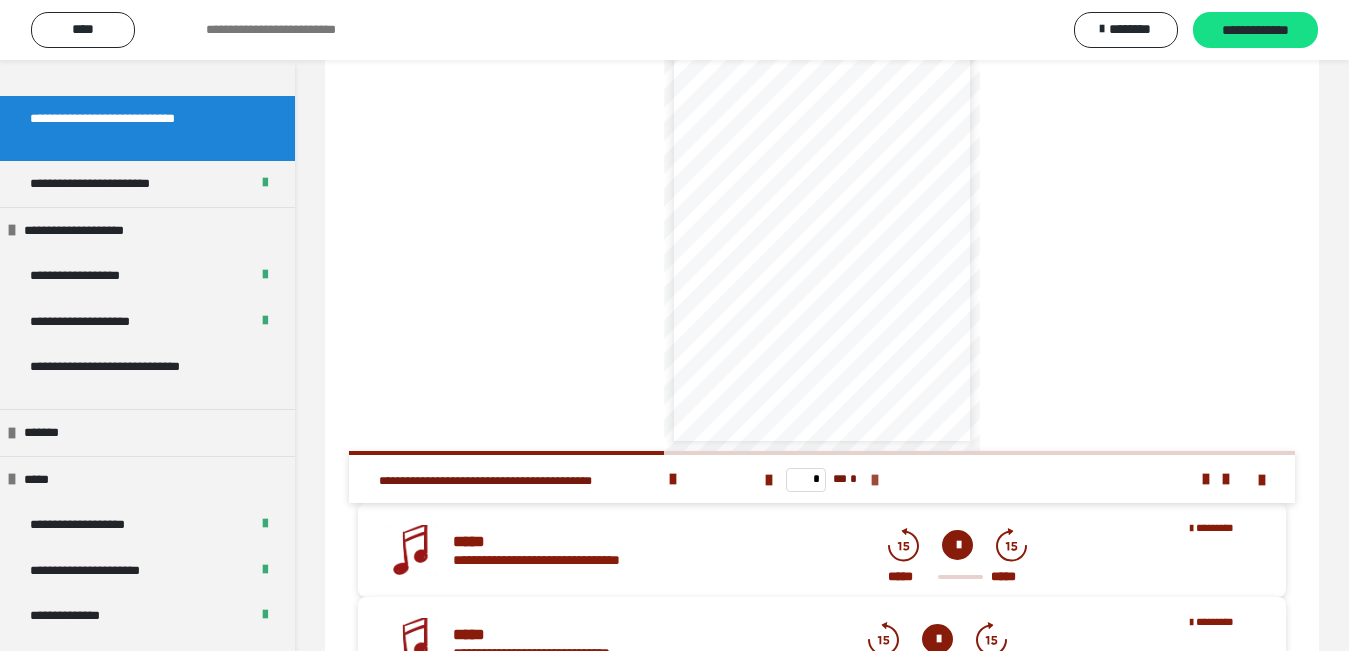 click at bounding box center [875, 480] 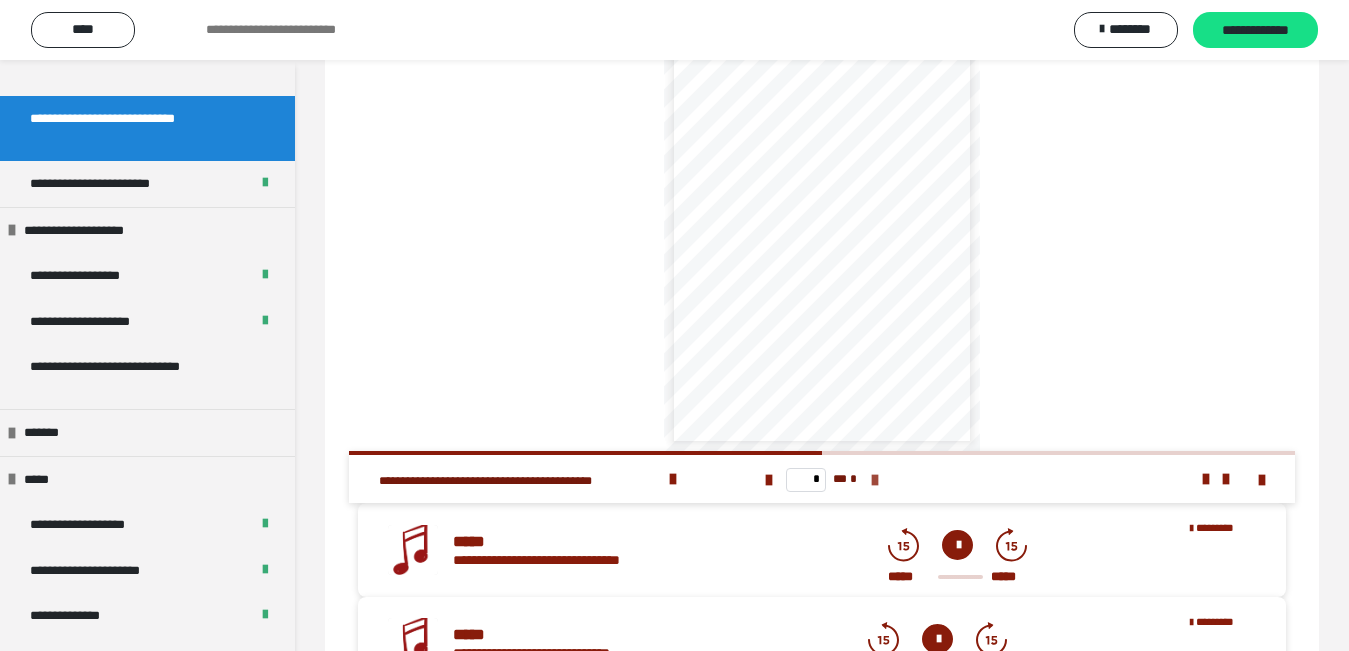 click at bounding box center (875, 480) 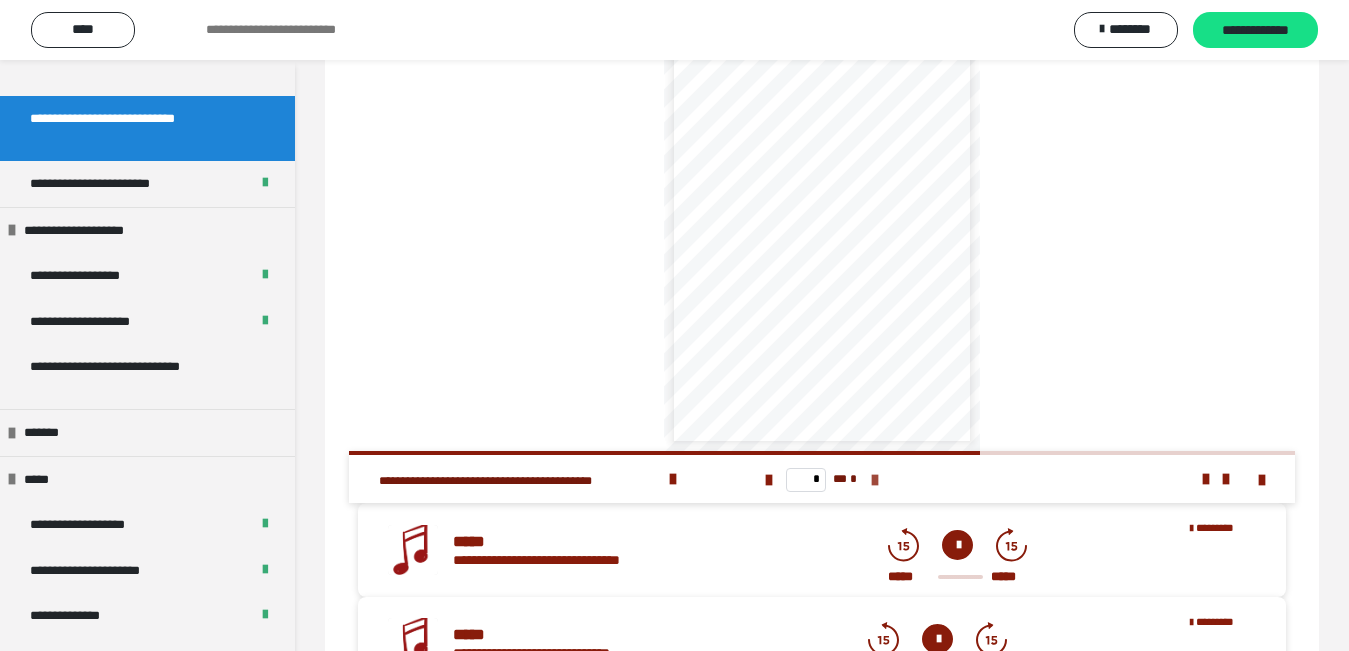 click at bounding box center [875, 480] 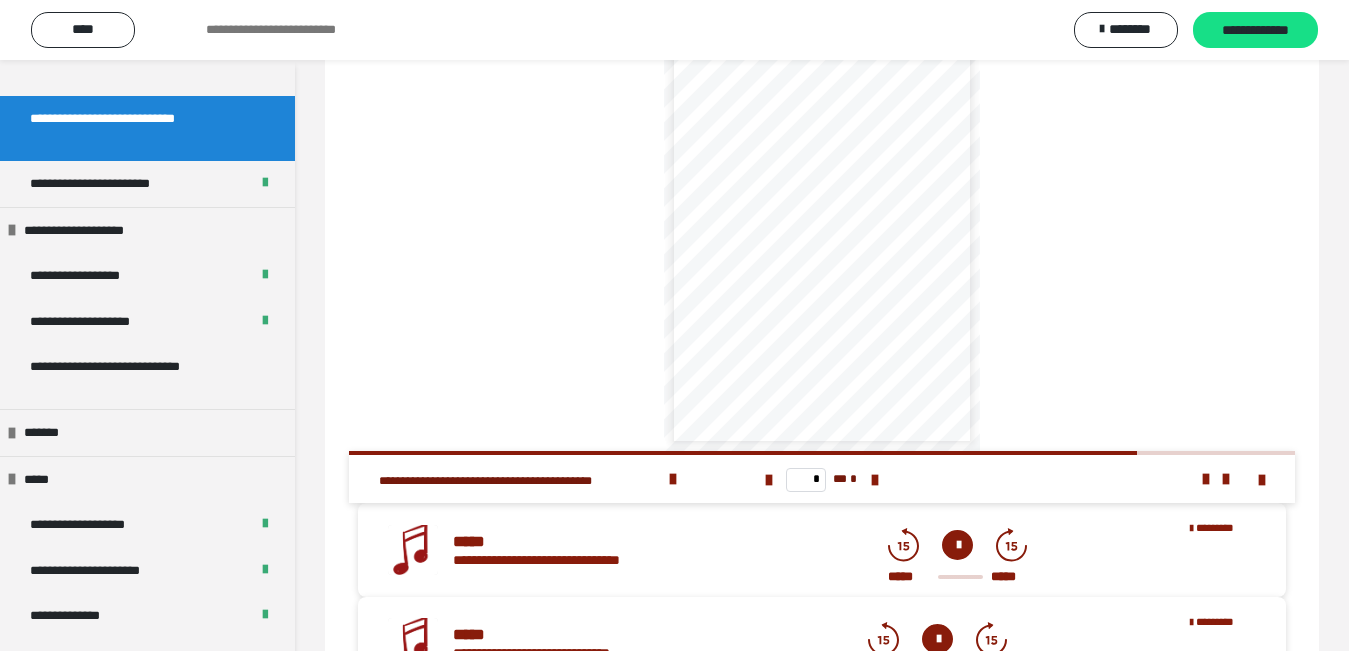 scroll, scrollTop: 444, scrollLeft: 0, axis: vertical 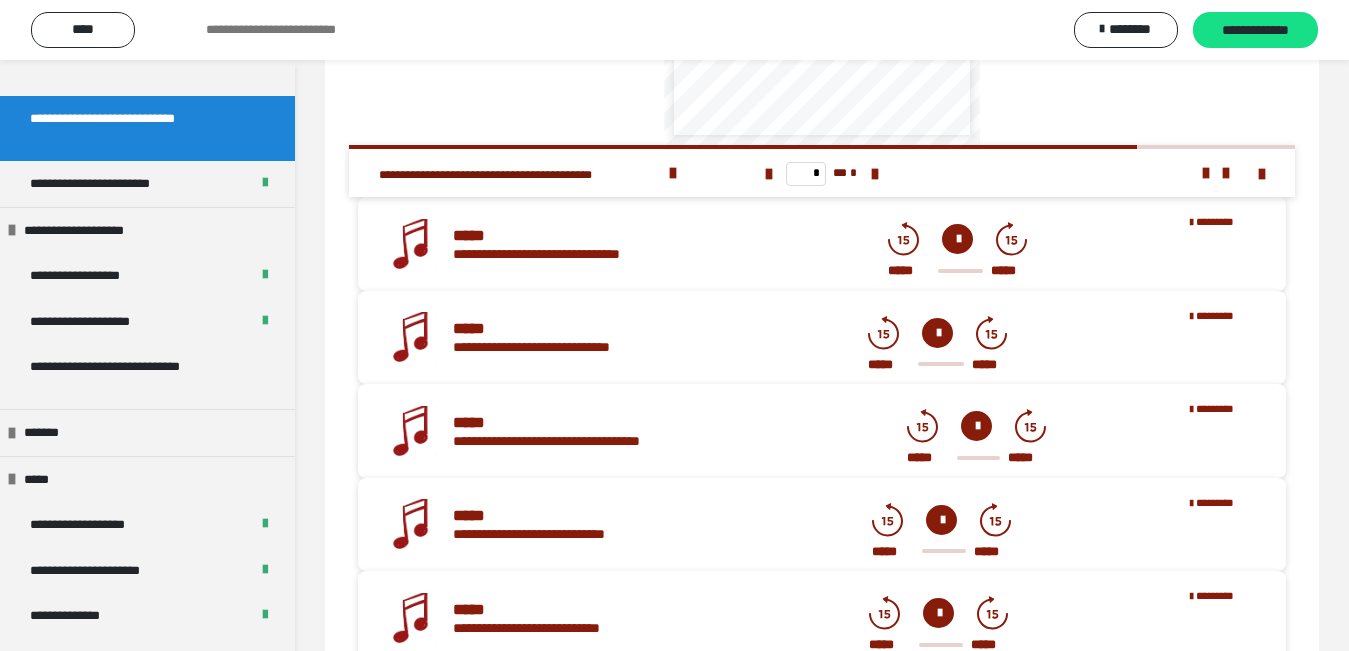click at bounding box center (957, 239) 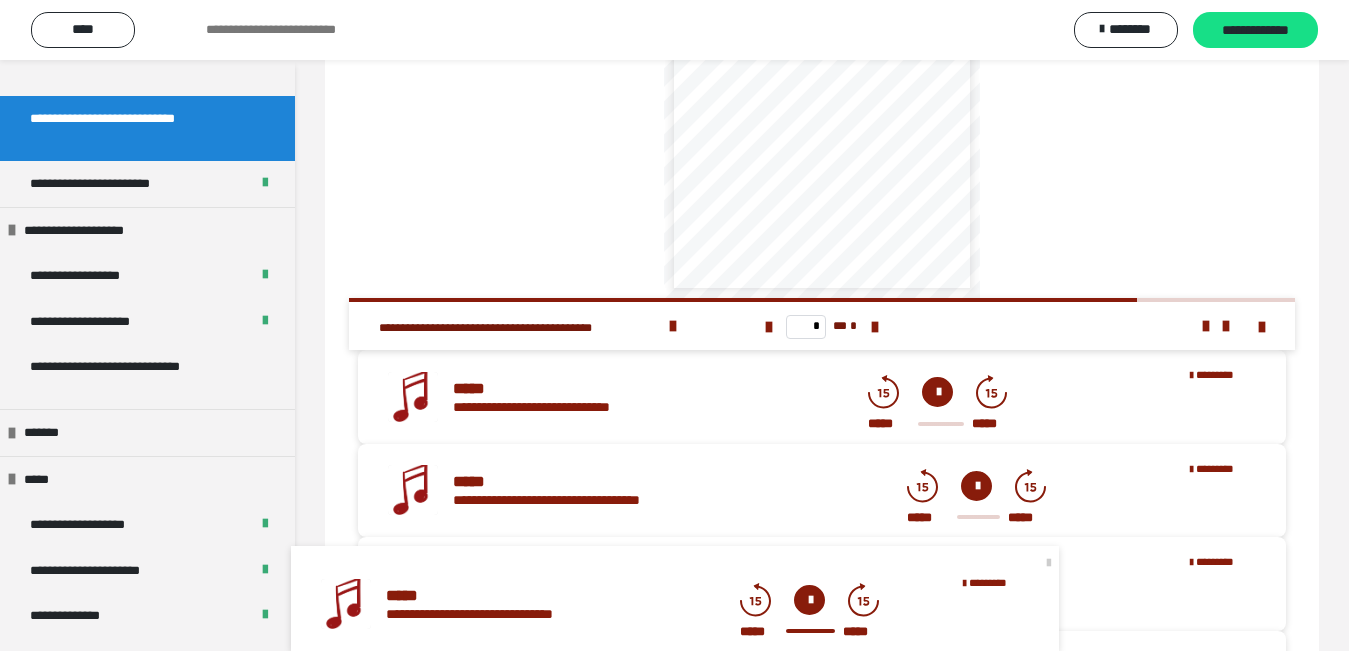 scroll, scrollTop: 597, scrollLeft: 0, axis: vertical 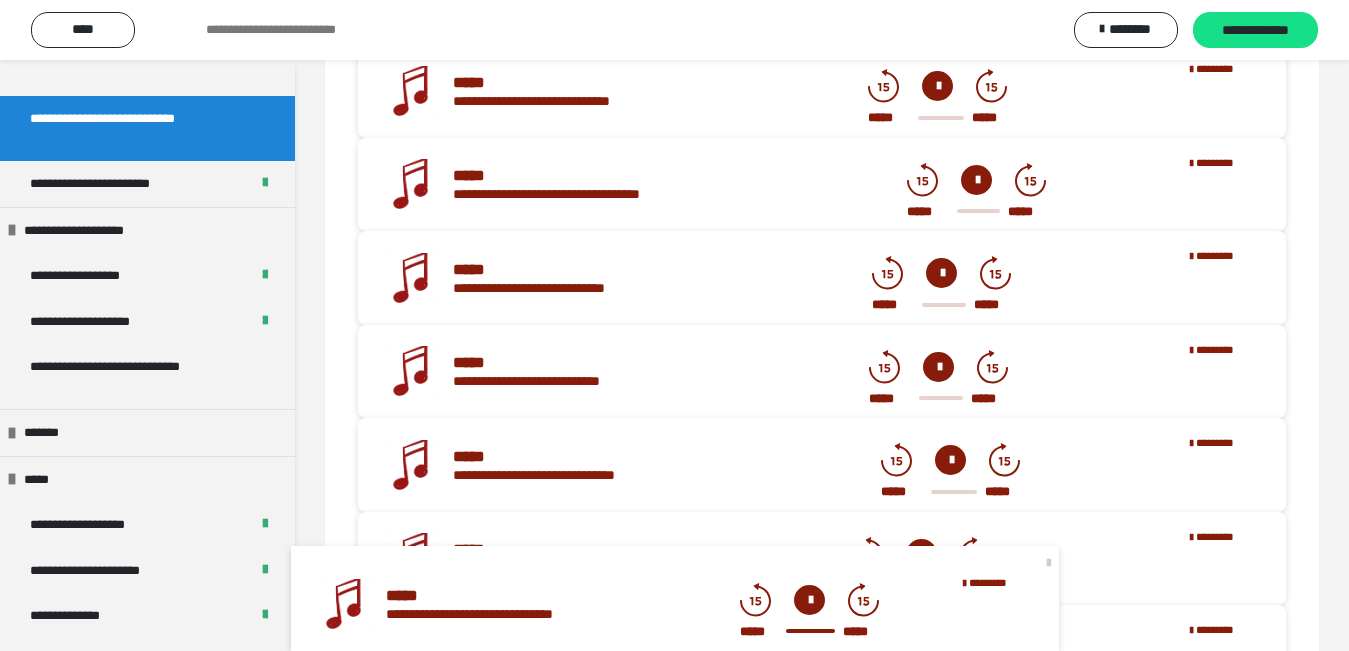 click at bounding box center [976, 180] 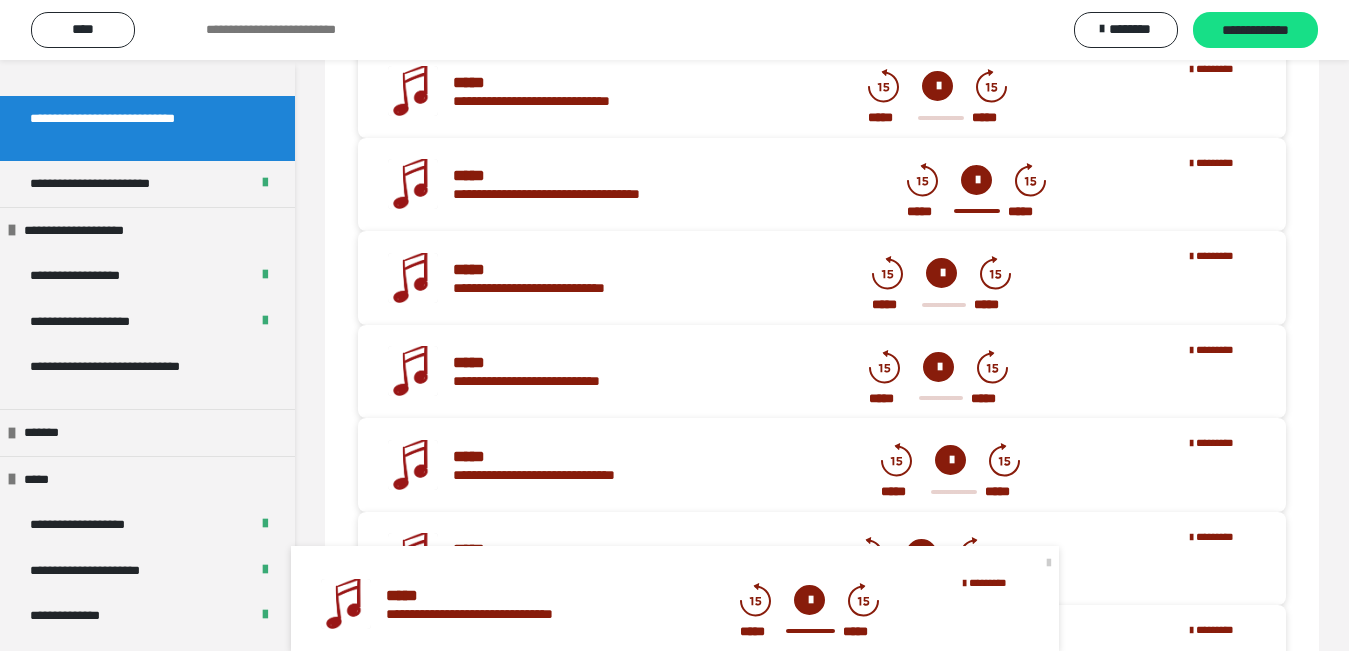 click at bounding box center (941, 273) 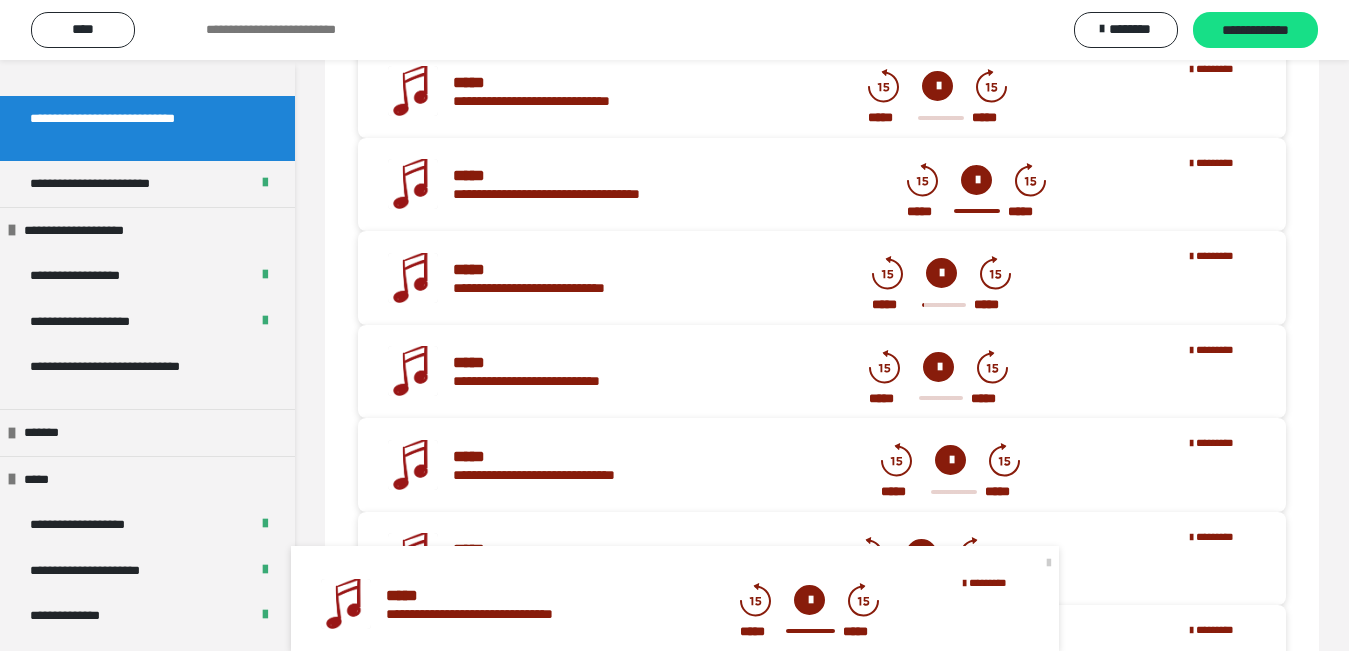 scroll, scrollTop: 699, scrollLeft: 0, axis: vertical 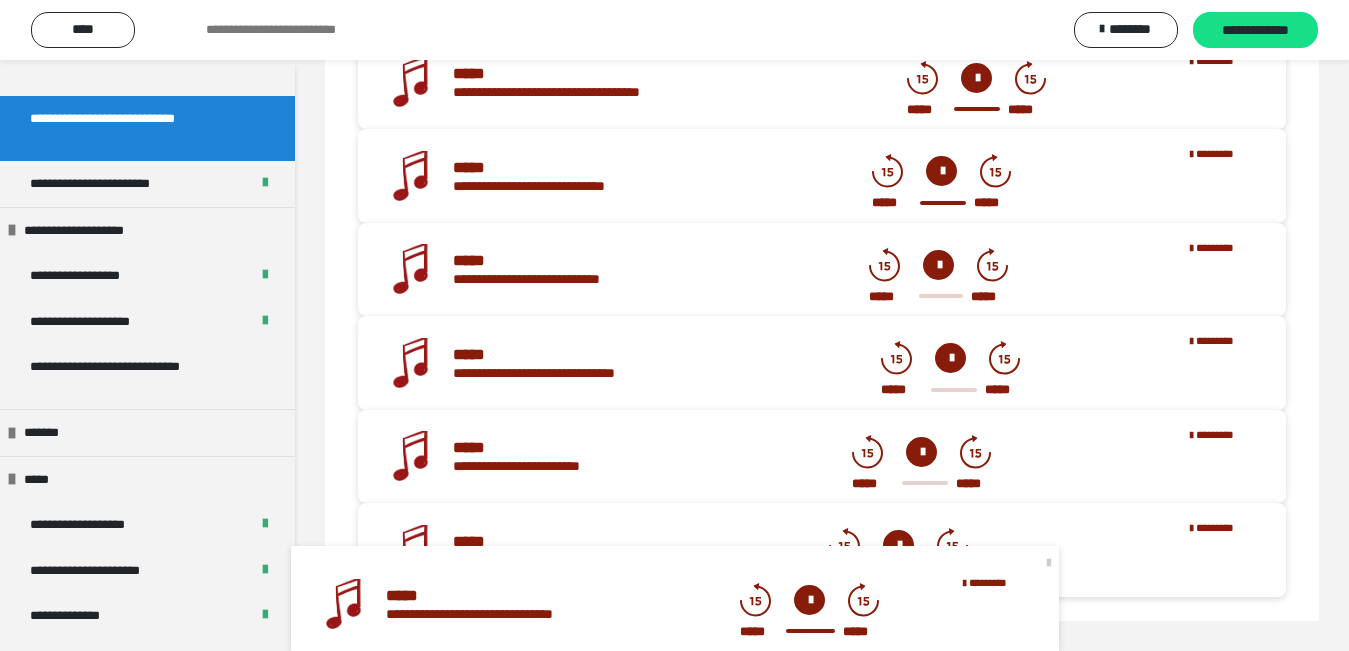 click at bounding box center [938, 265] 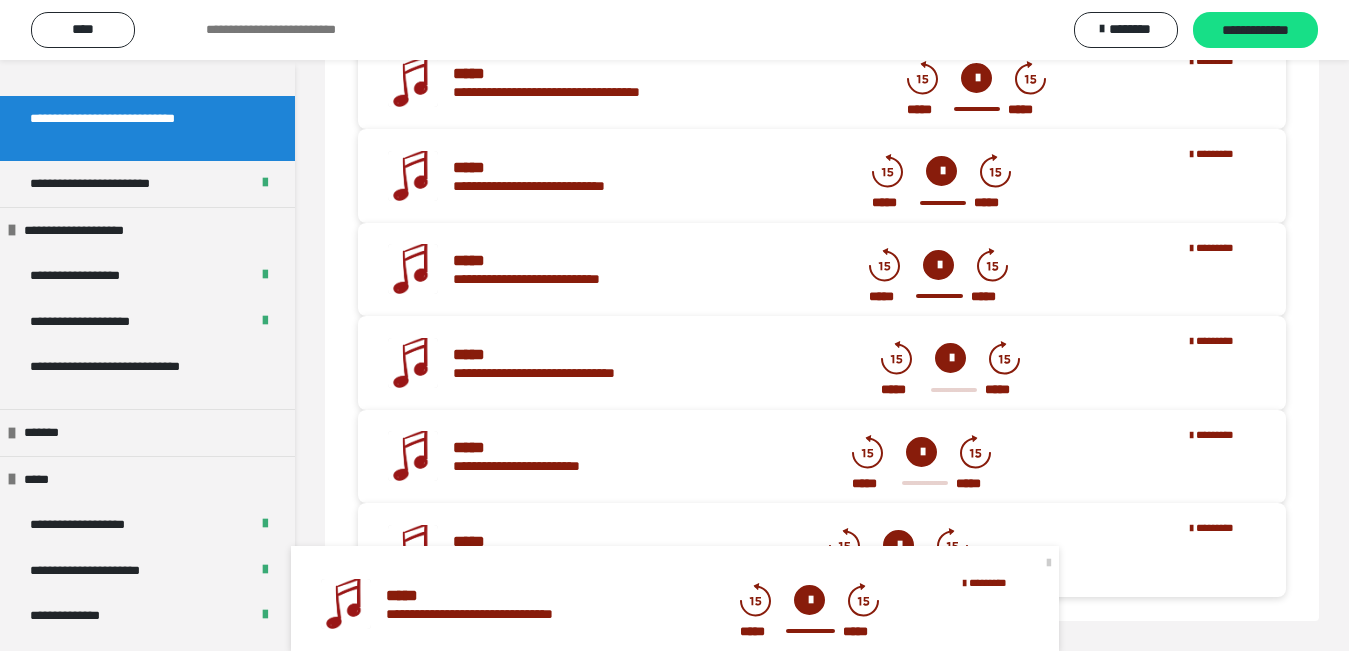 click at bounding box center [950, 358] 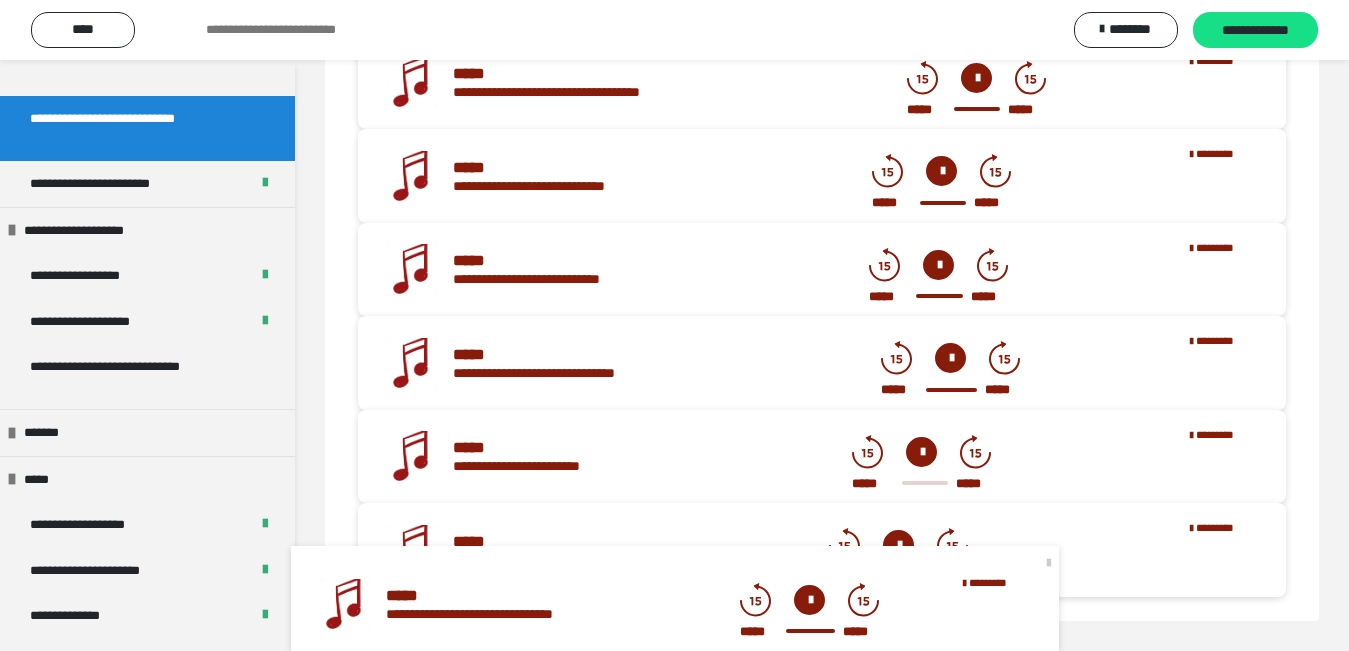 click at bounding box center (921, 452) 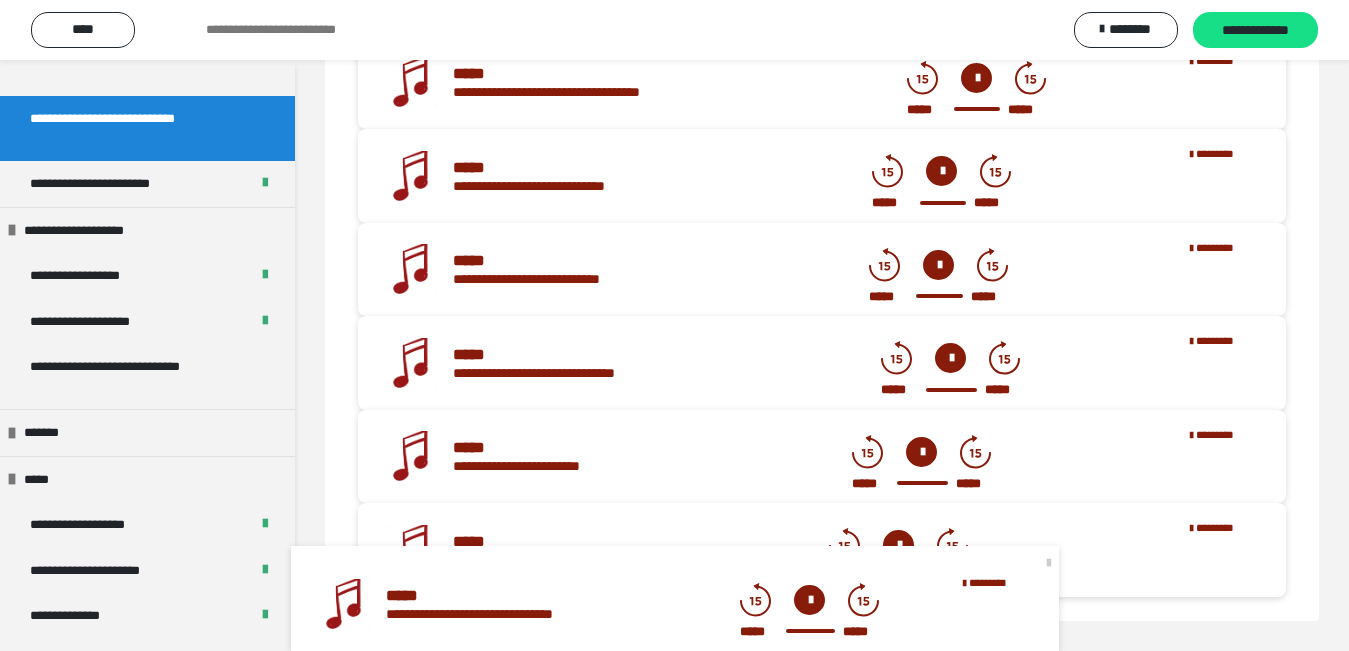 click at bounding box center [898, 545] 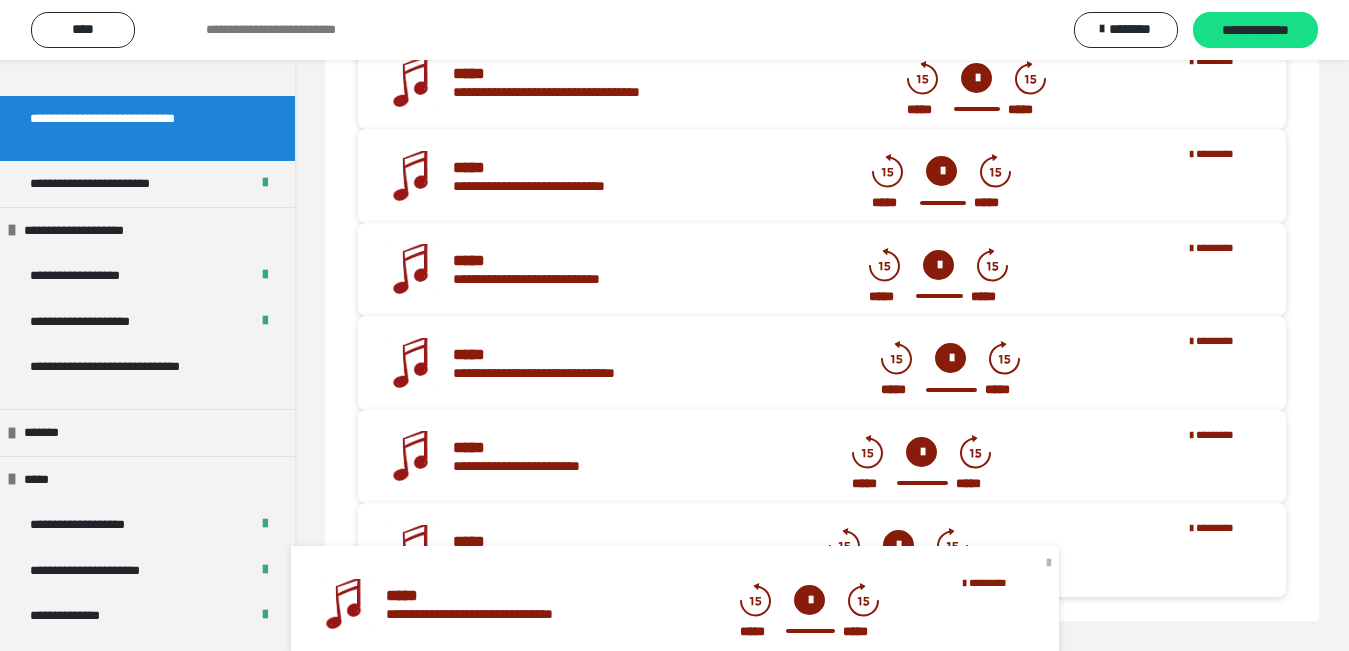click at bounding box center [1049, 562] 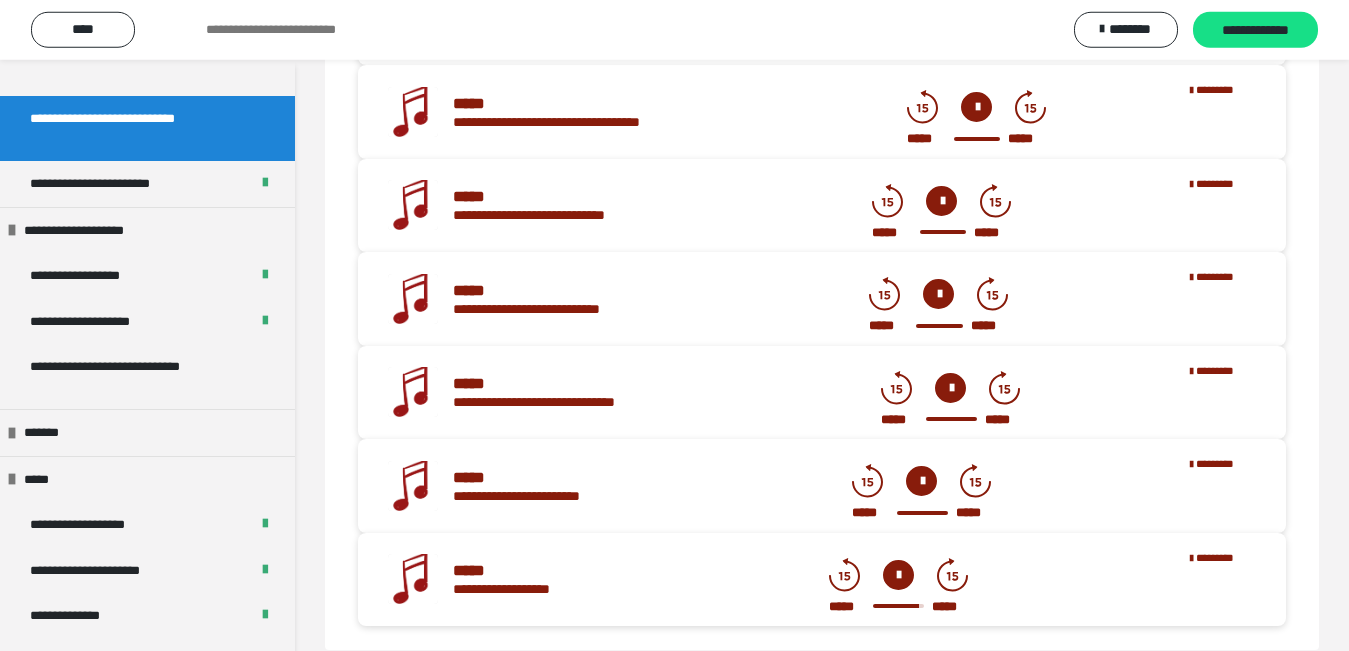 scroll, scrollTop: 792, scrollLeft: 0, axis: vertical 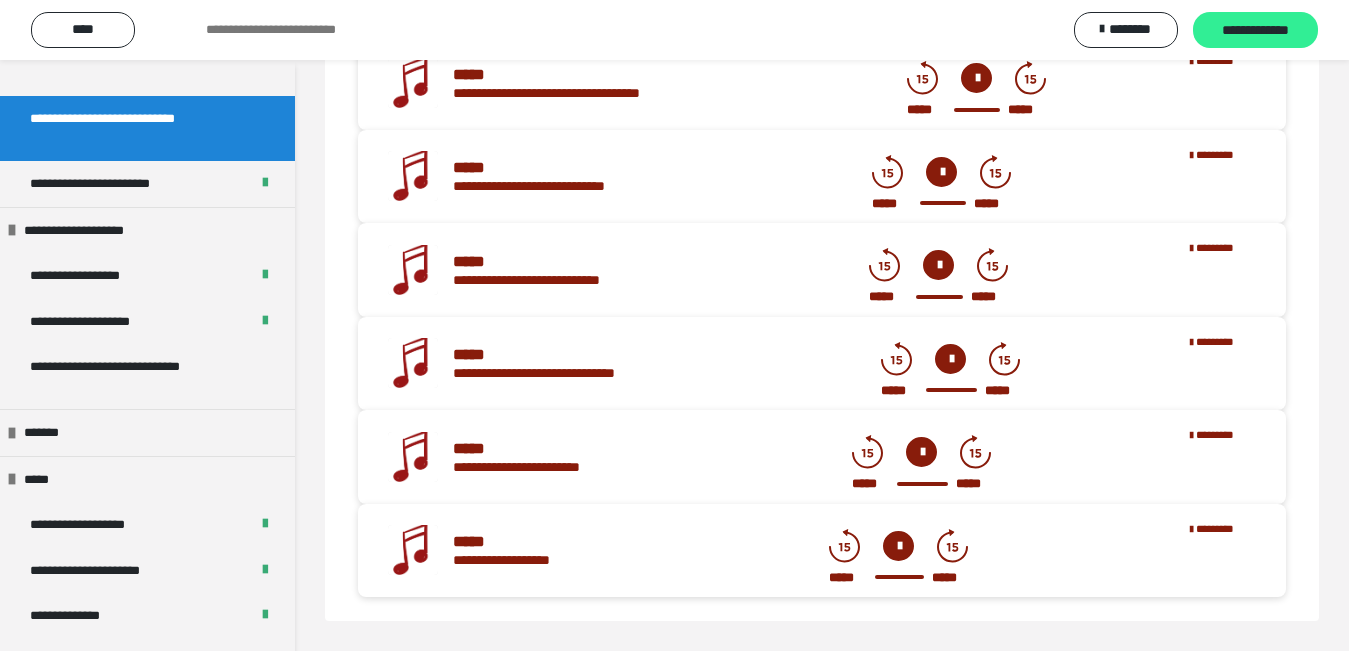 click on "**********" at bounding box center [1255, 31] 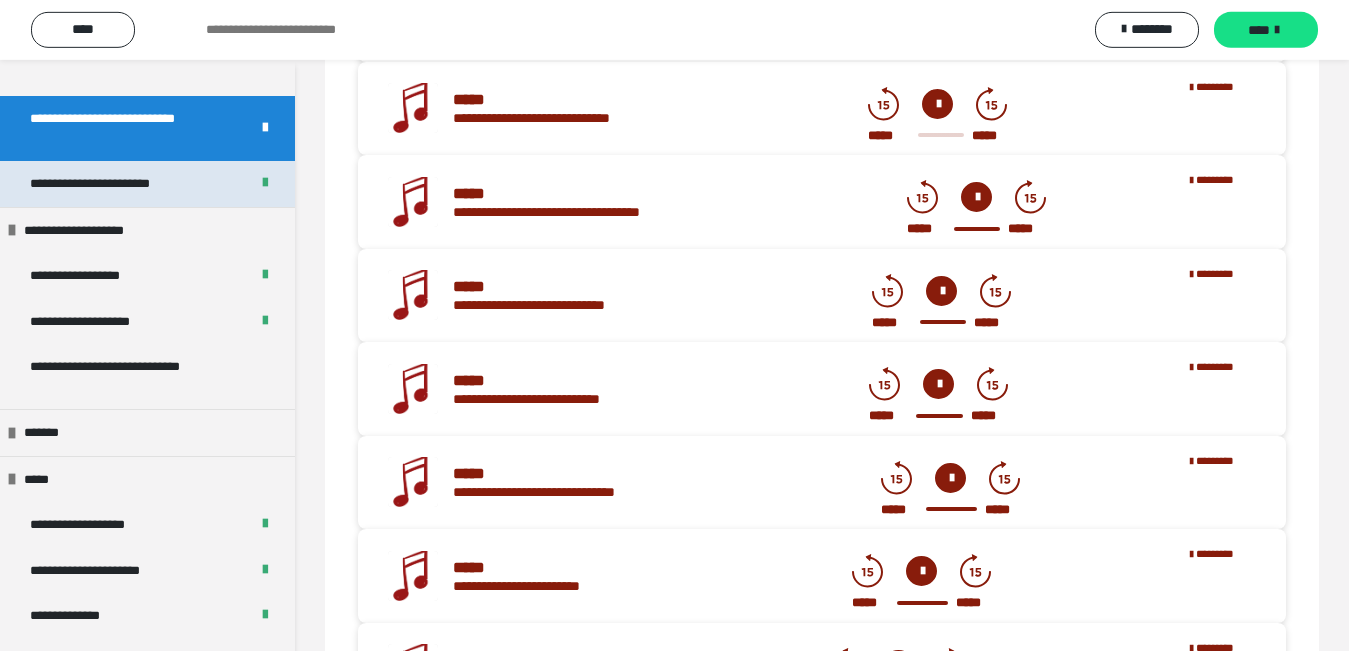 scroll, scrollTop: 588, scrollLeft: 0, axis: vertical 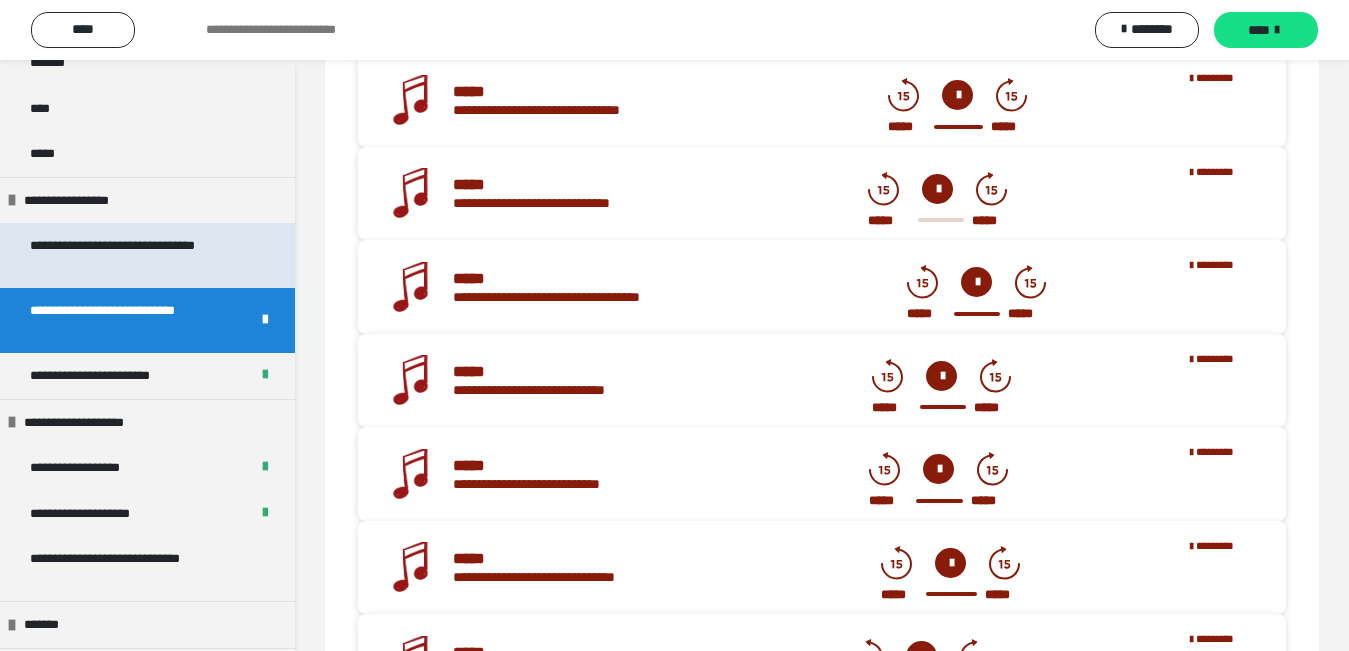 click on "**********" at bounding box center (131, 255) 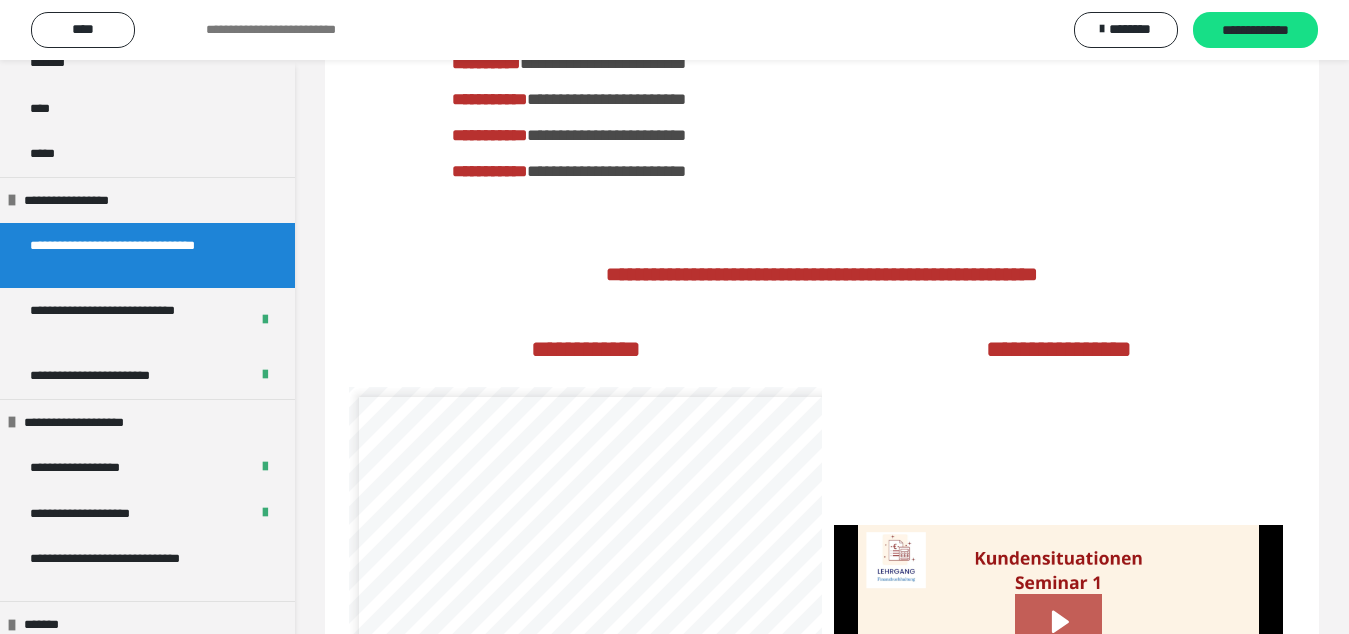 scroll, scrollTop: 0, scrollLeft: 0, axis: both 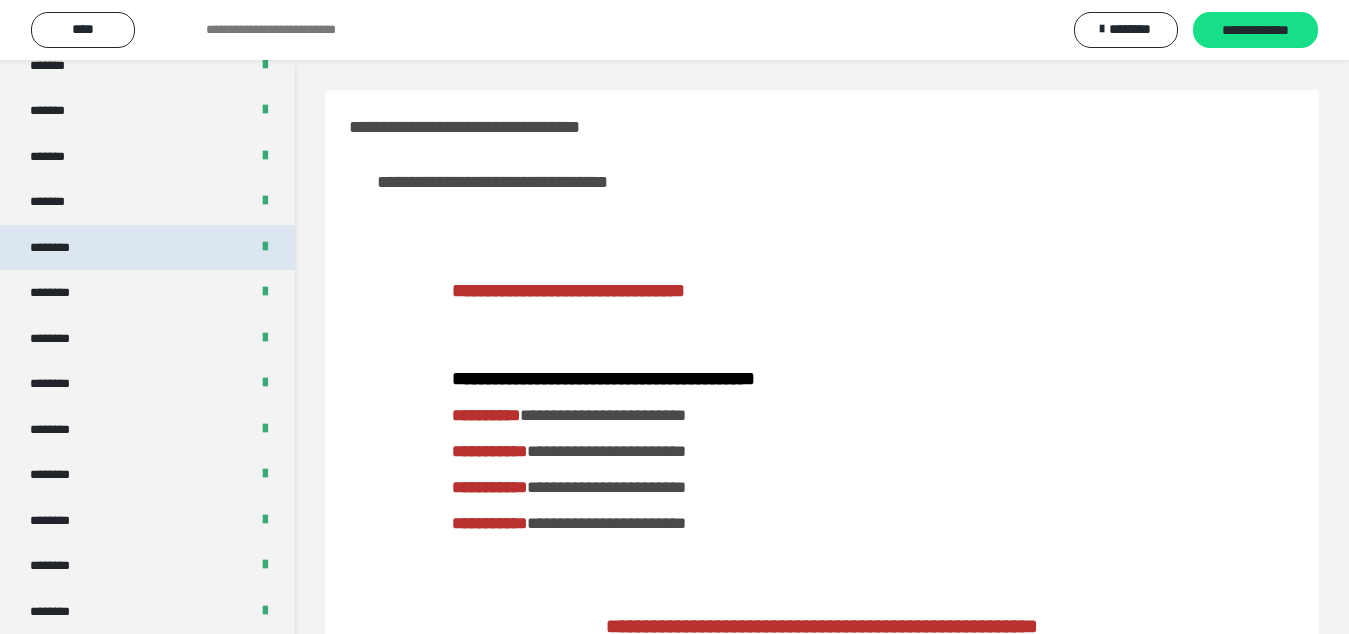 click on "********" at bounding box center (61, 248) 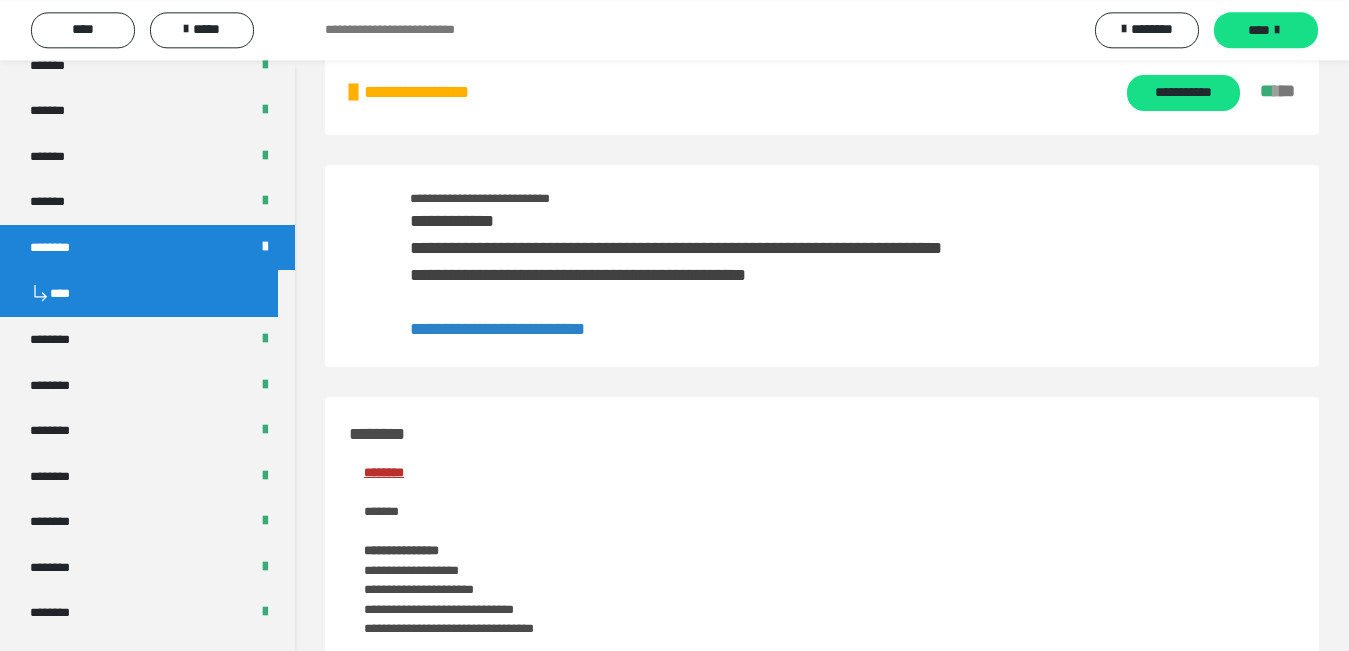 scroll, scrollTop: 408, scrollLeft: 0, axis: vertical 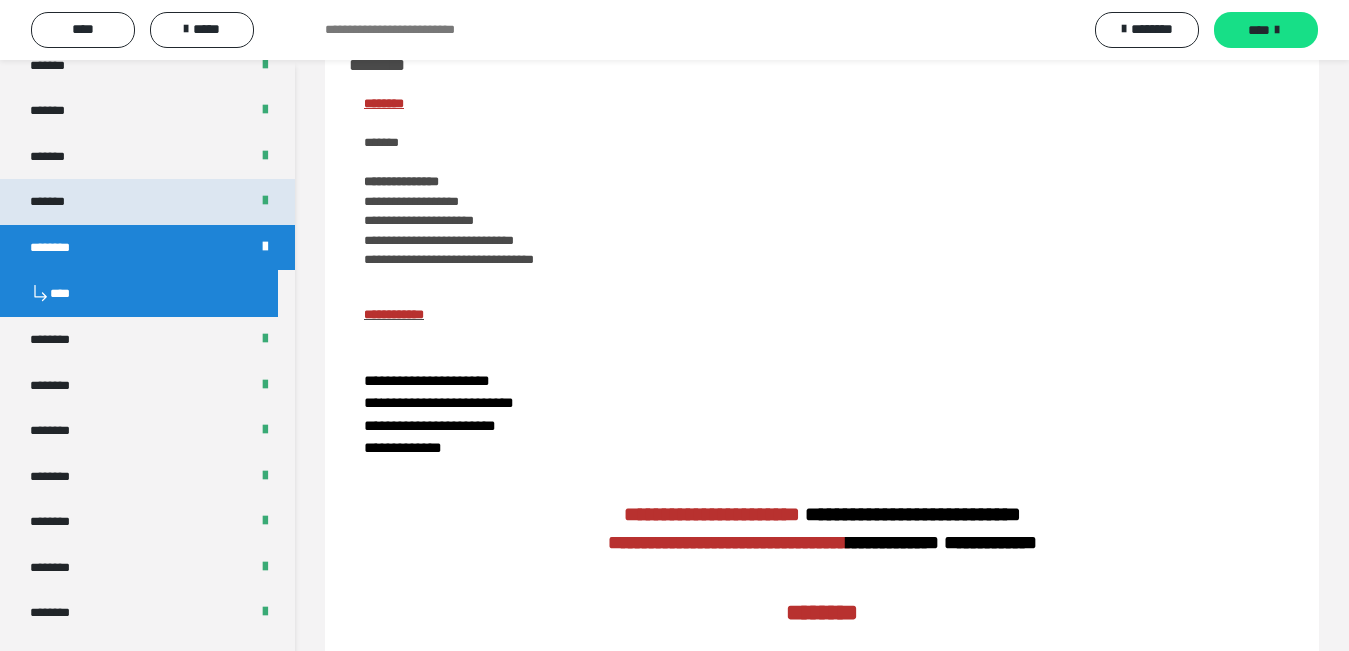 click on "*******" at bounding box center (147, 202) 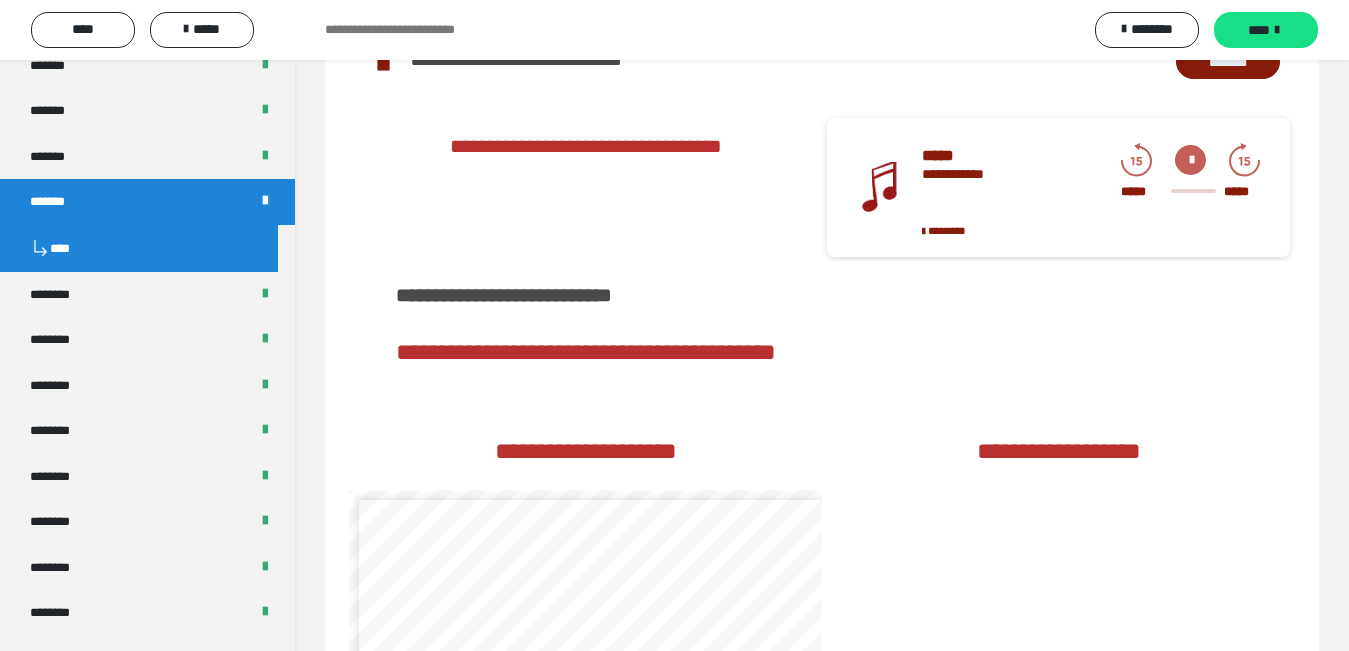 scroll, scrollTop: 2687, scrollLeft: 0, axis: vertical 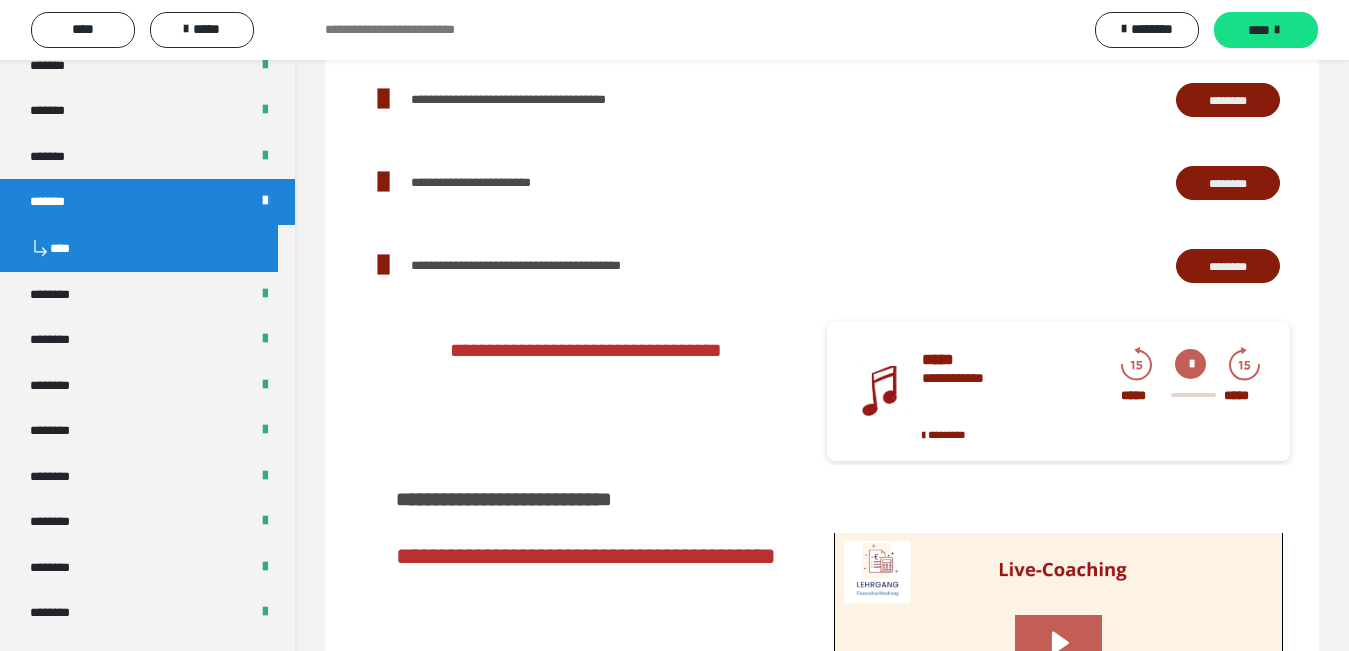 click at bounding box center (1190, 364) 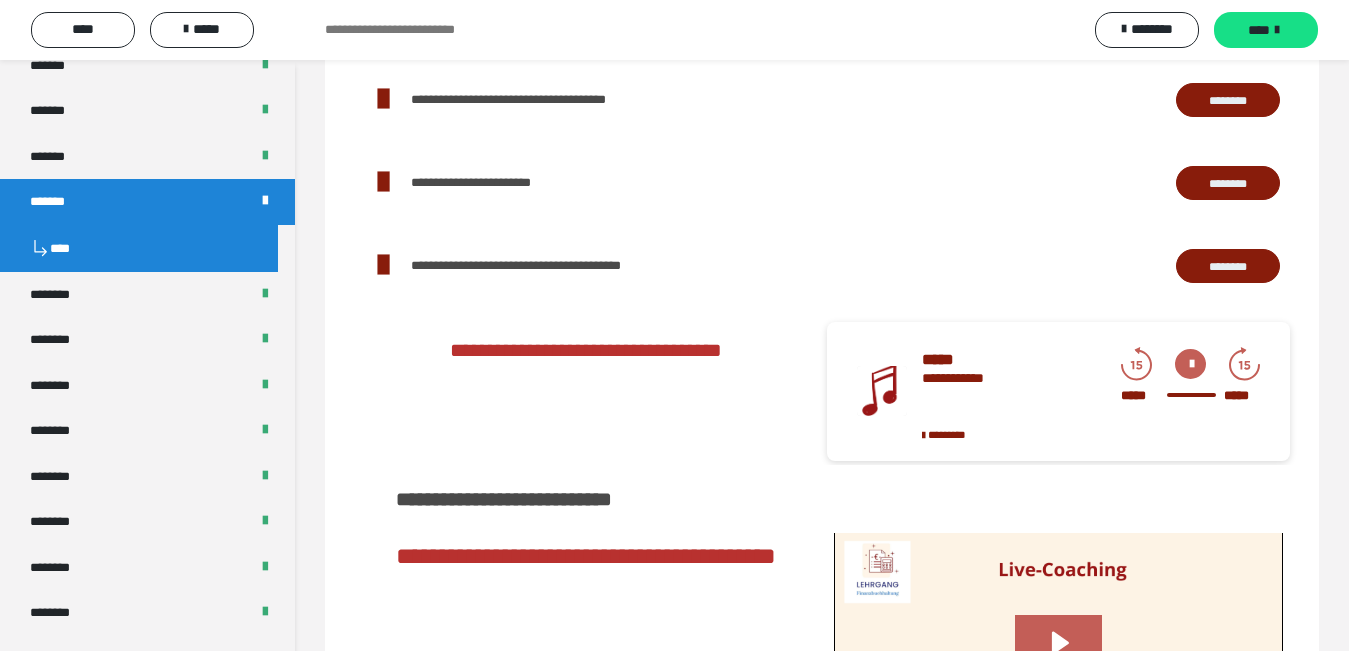 click on "**********" at bounding box center [822, 265] 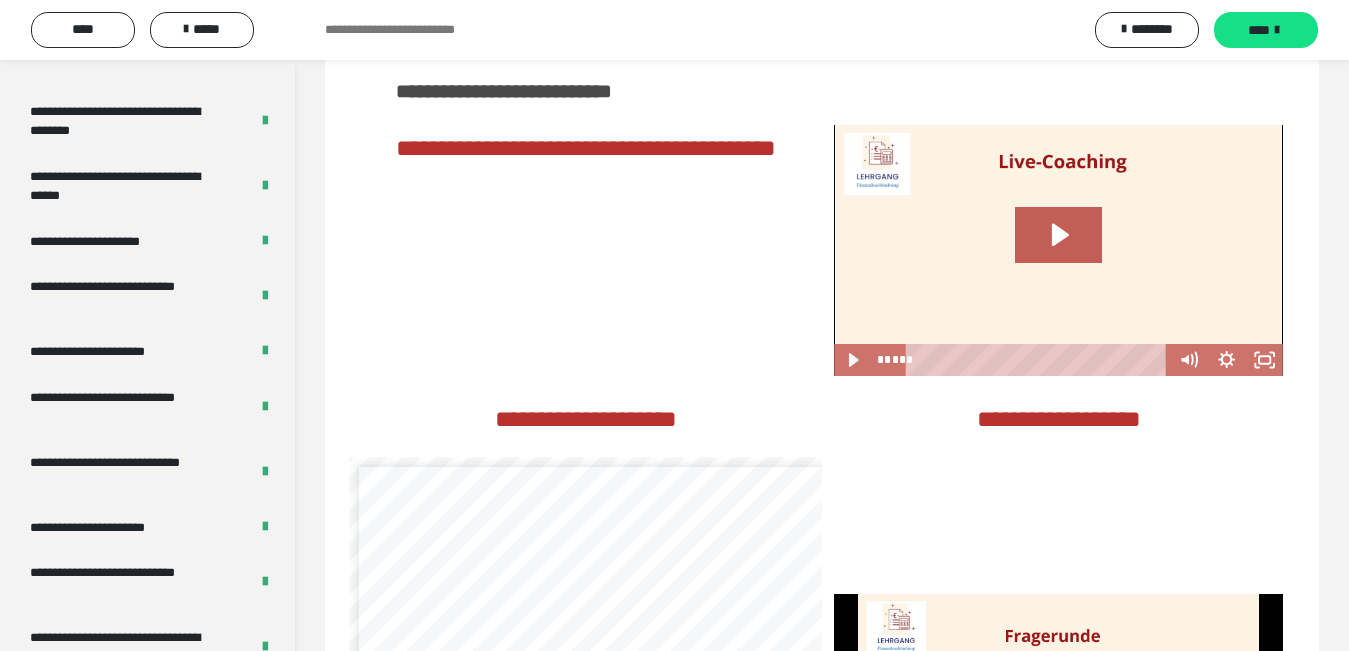 scroll, scrollTop: 4261, scrollLeft: 0, axis: vertical 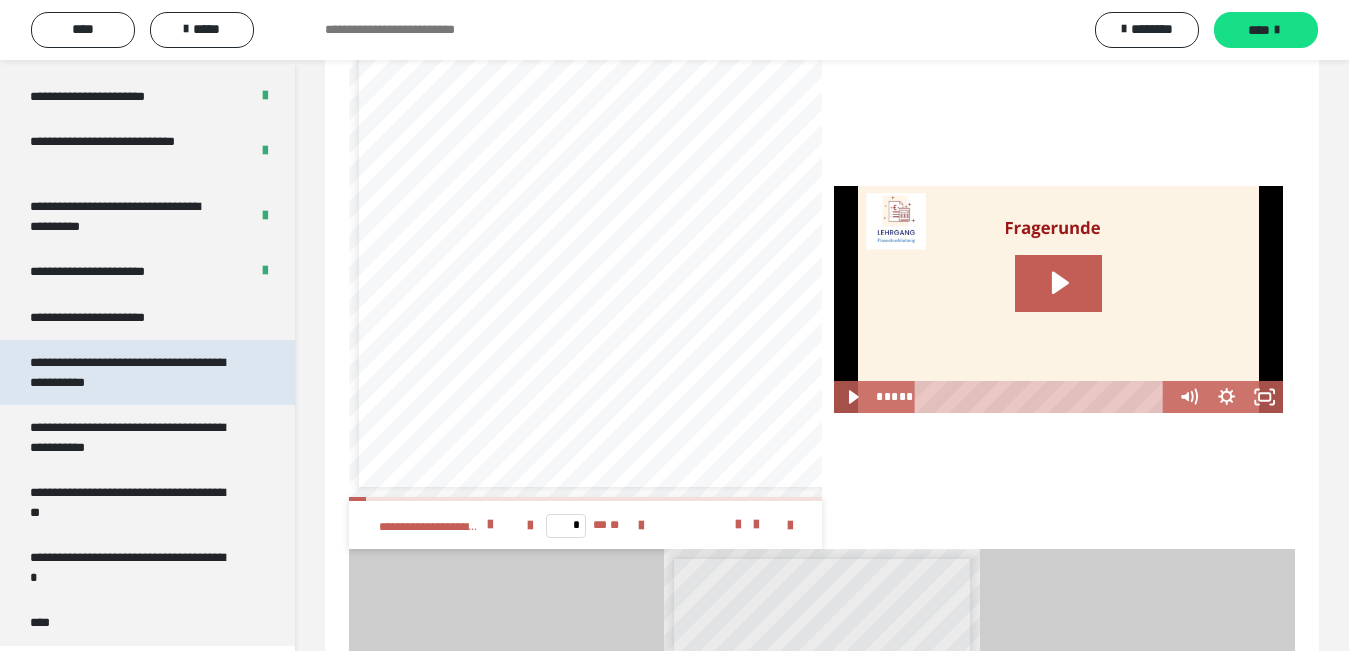 click on "**********" at bounding box center (131, 372) 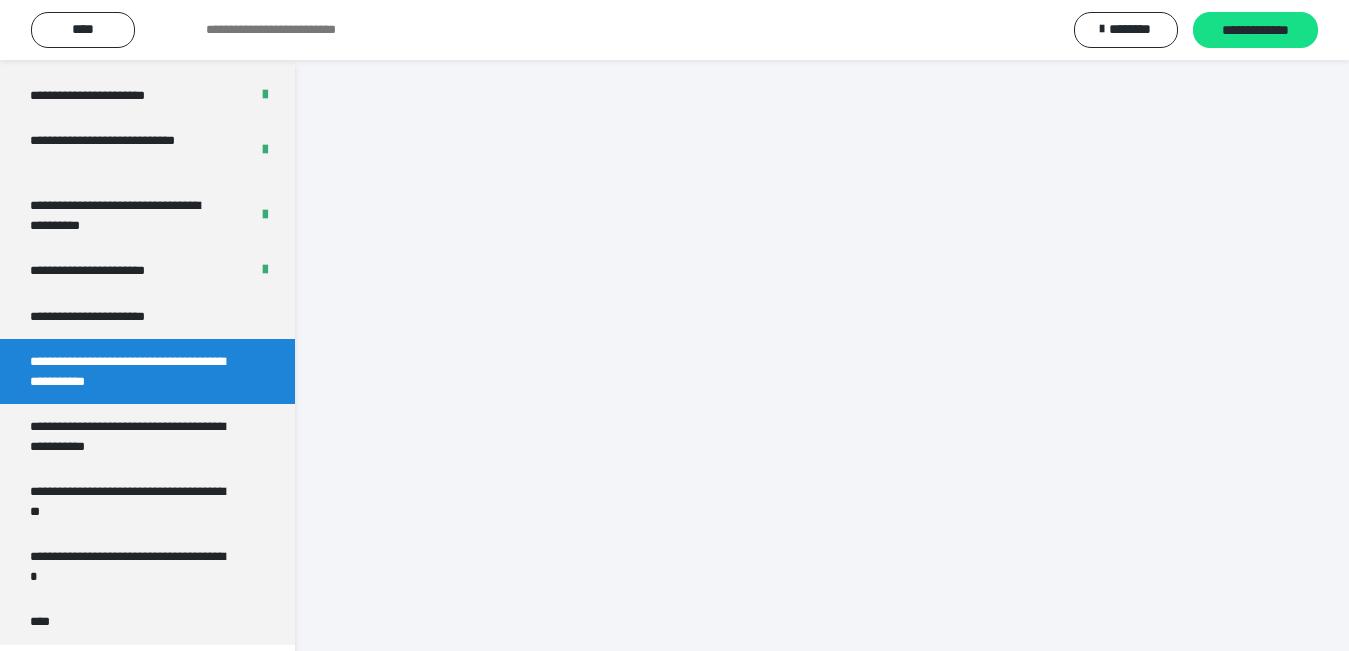 scroll, scrollTop: 248, scrollLeft: 0, axis: vertical 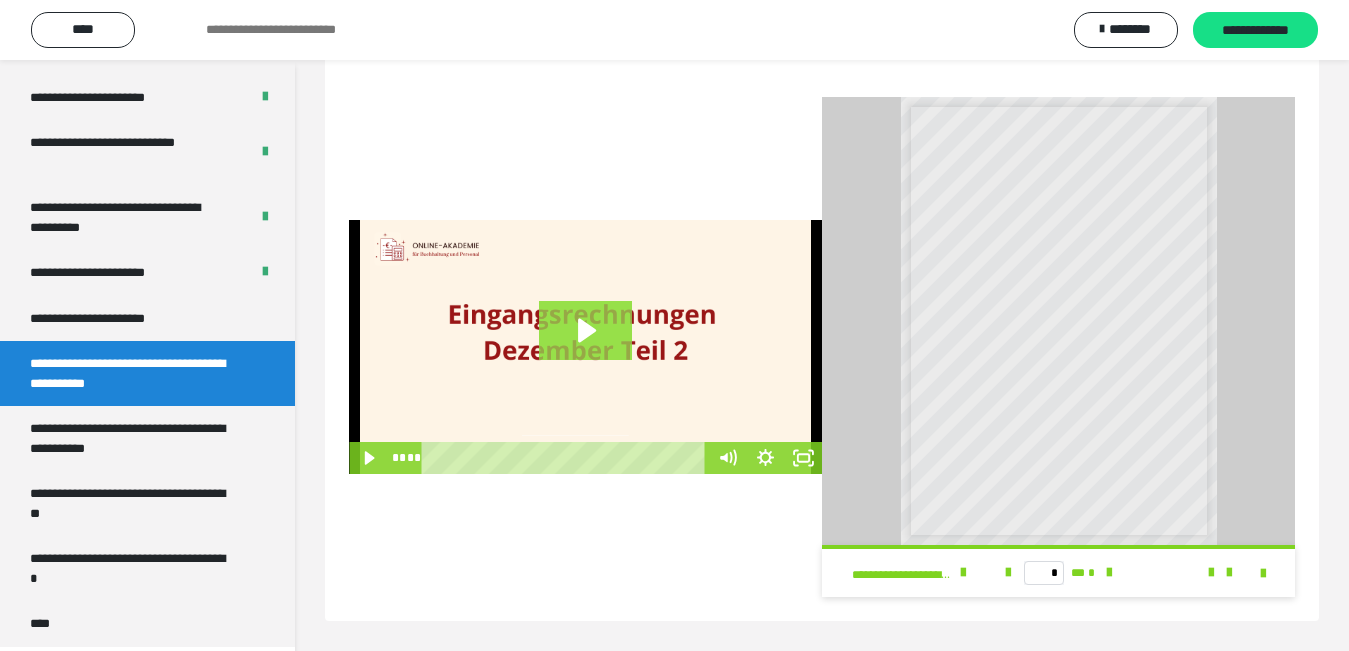 click 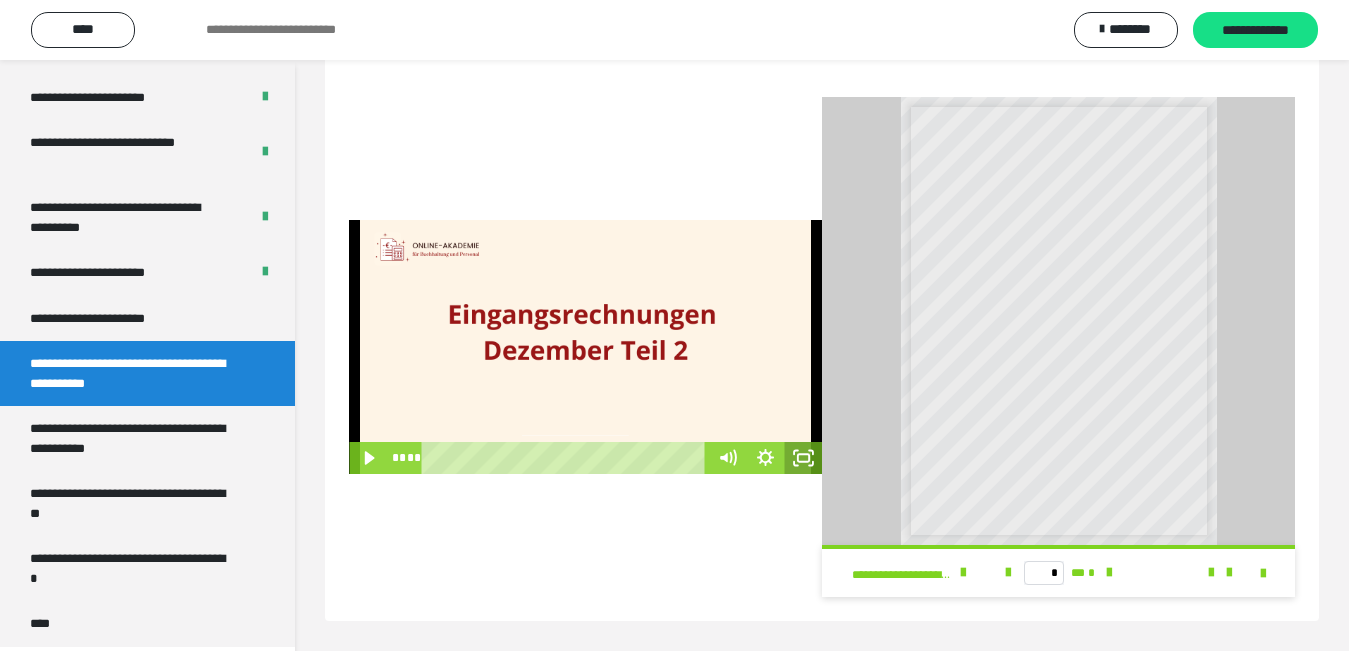 click 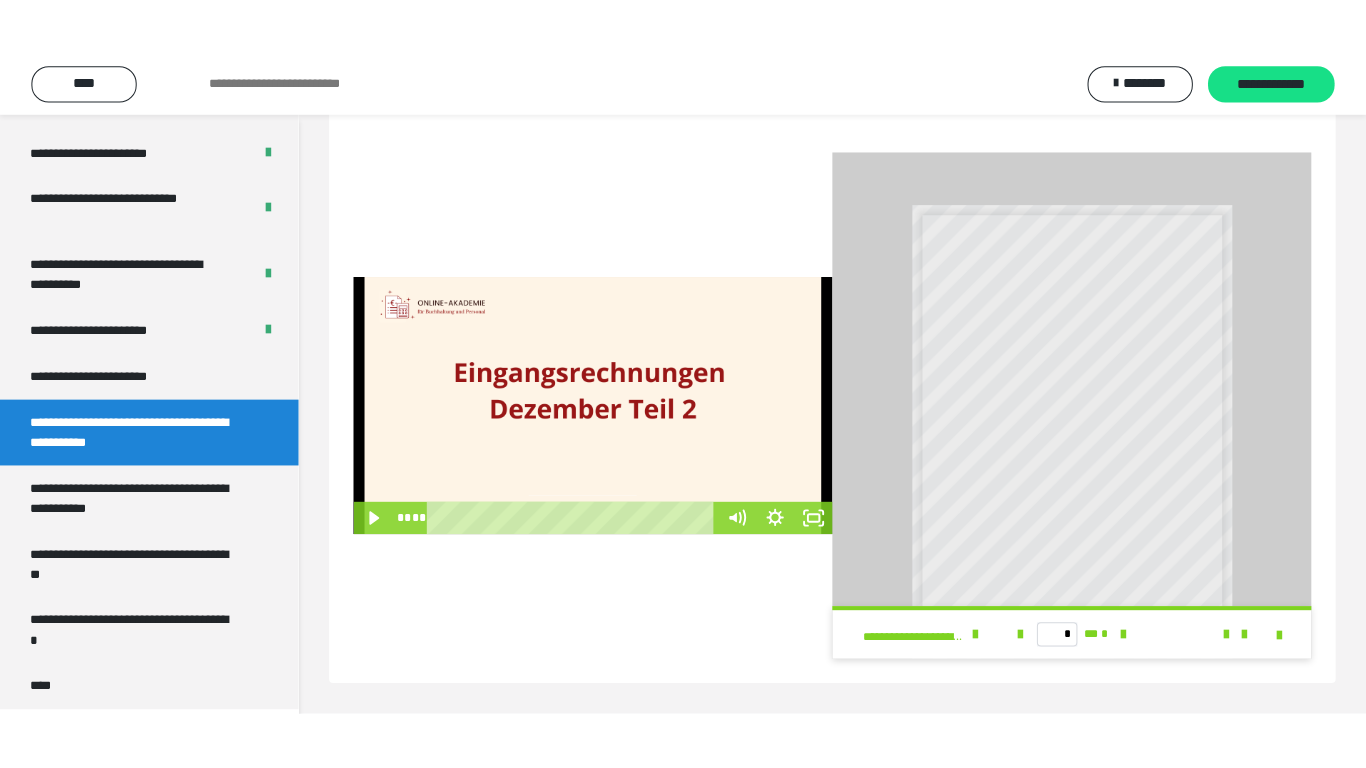 scroll, scrollTop: 384, scrollLeft: 0, axis: vertical 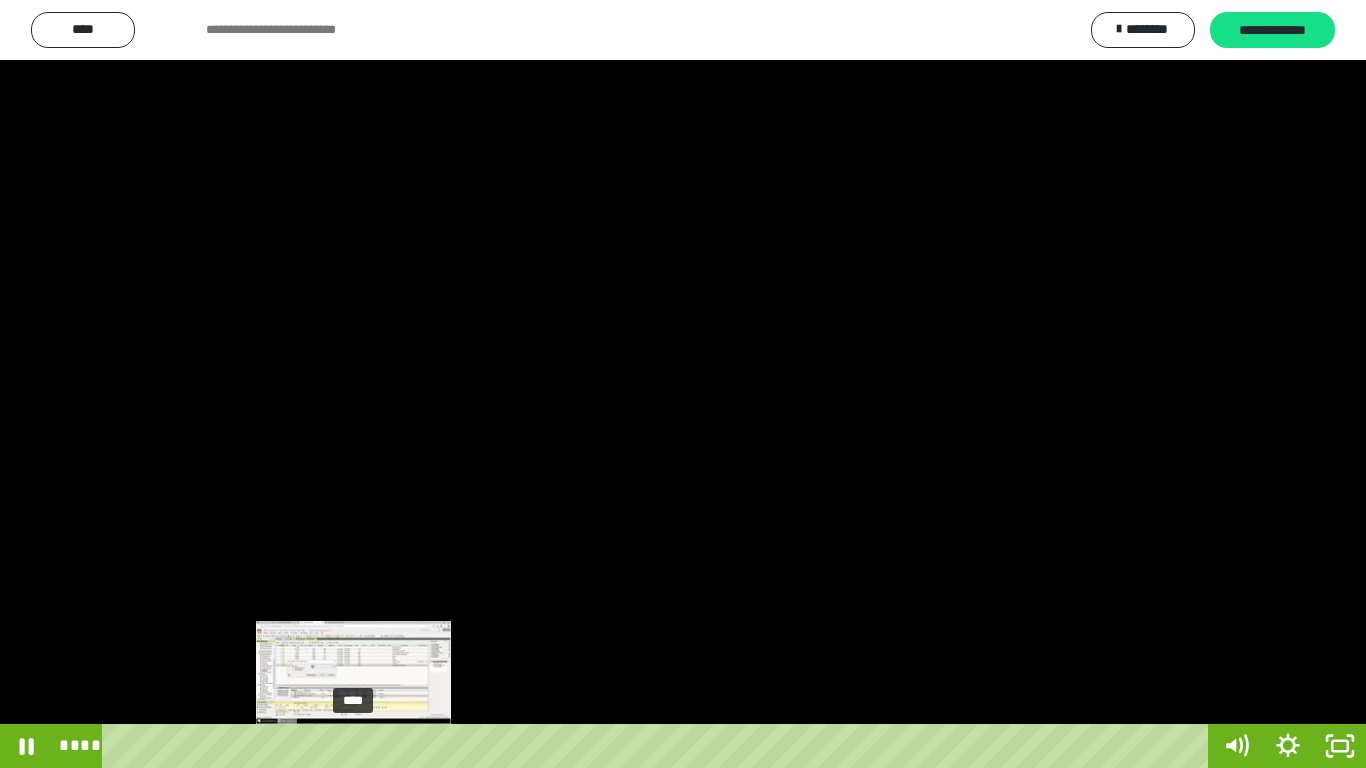 click on "****" at bounding box center [659, 746] 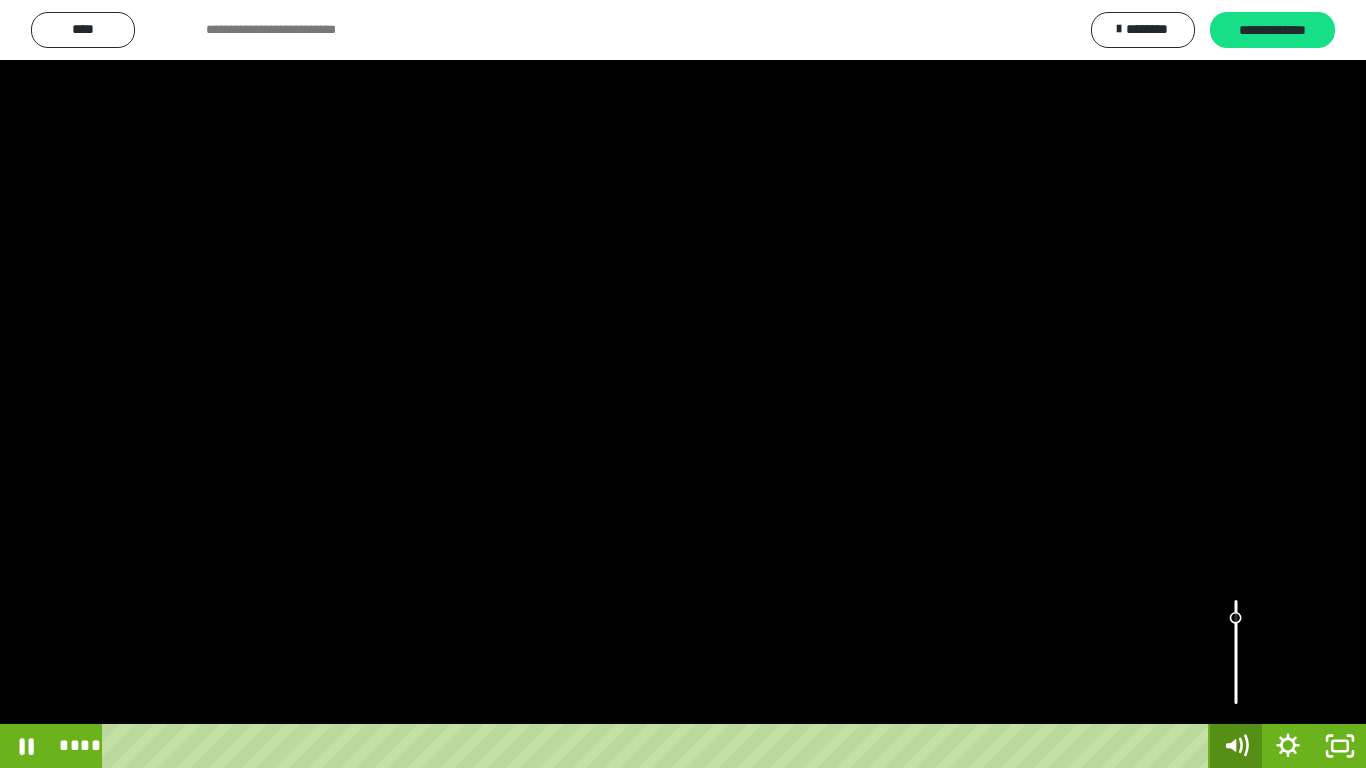 click 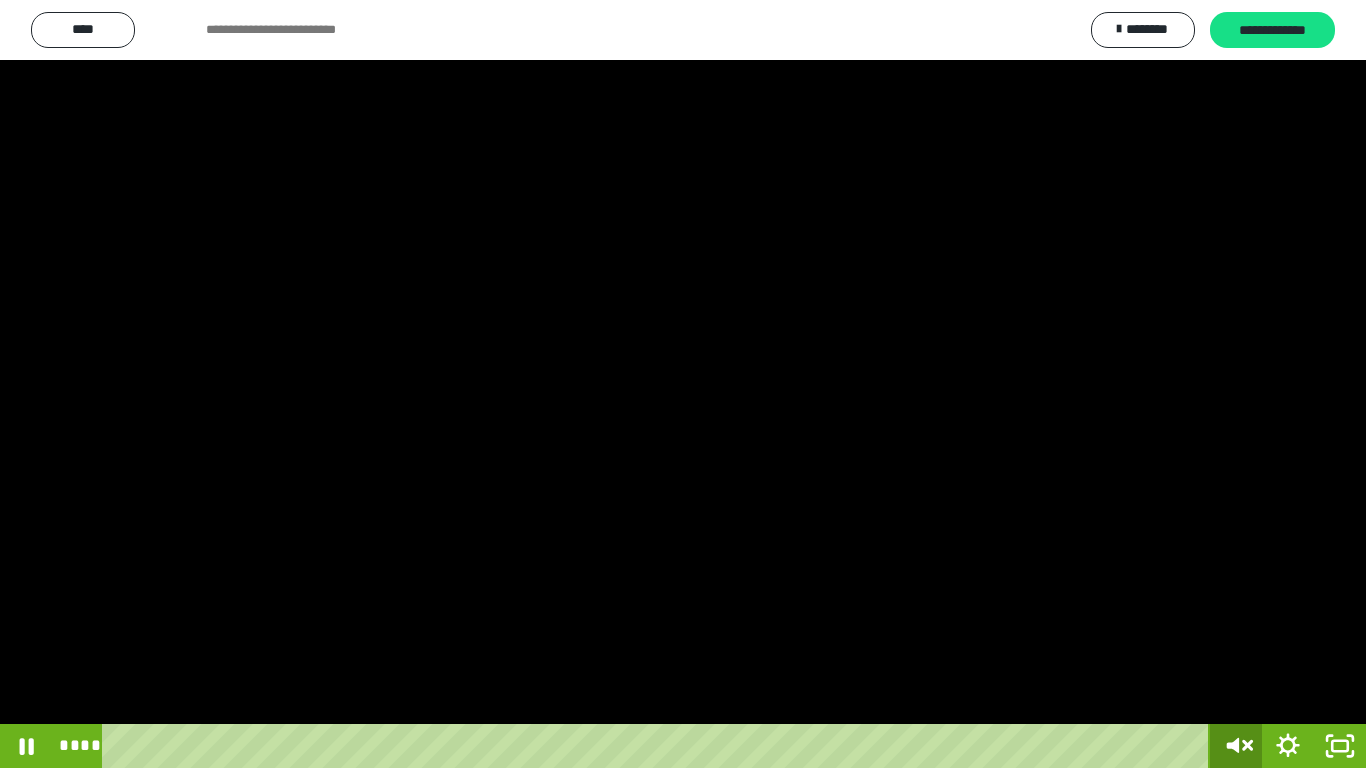 click 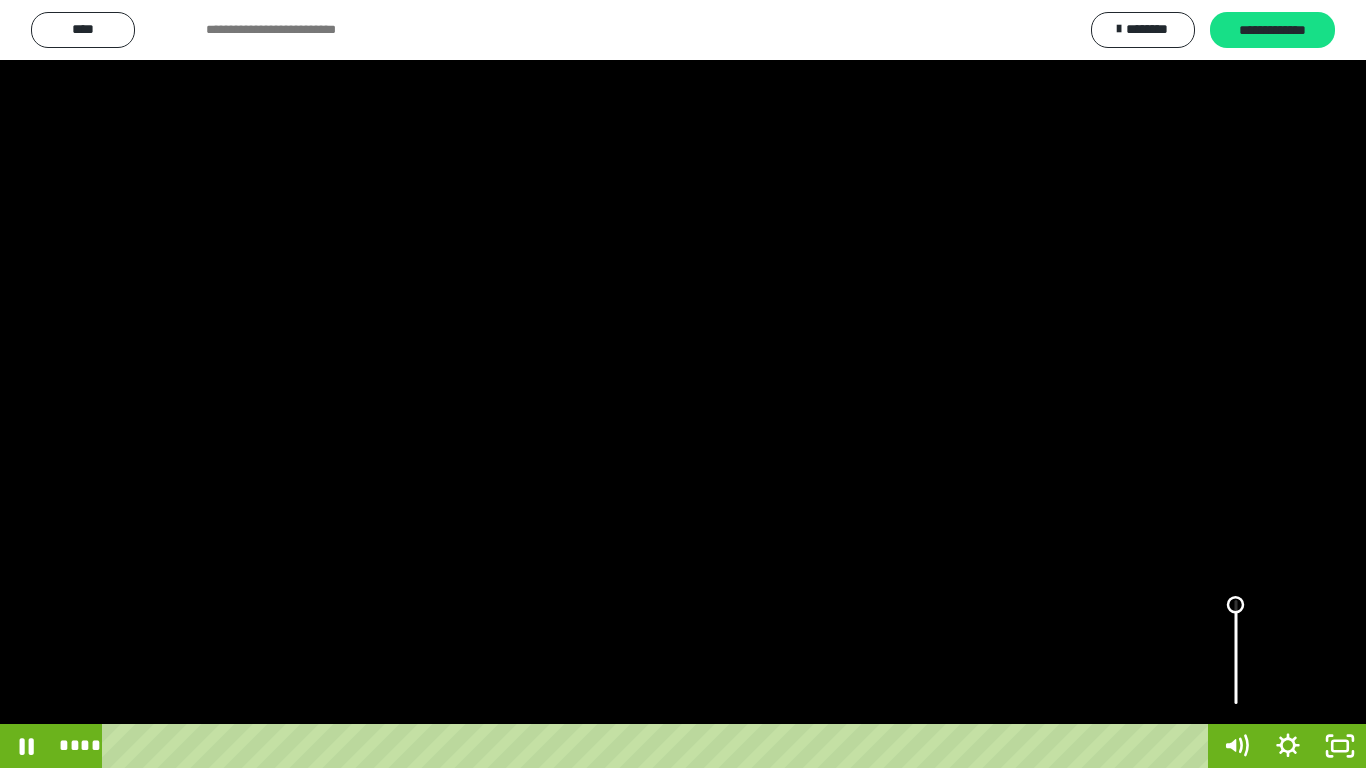 drag, startPoint x: 1234, startPoint y: 616, endPoint x: 1233, endPoint y: 604, distance: 12.0415945 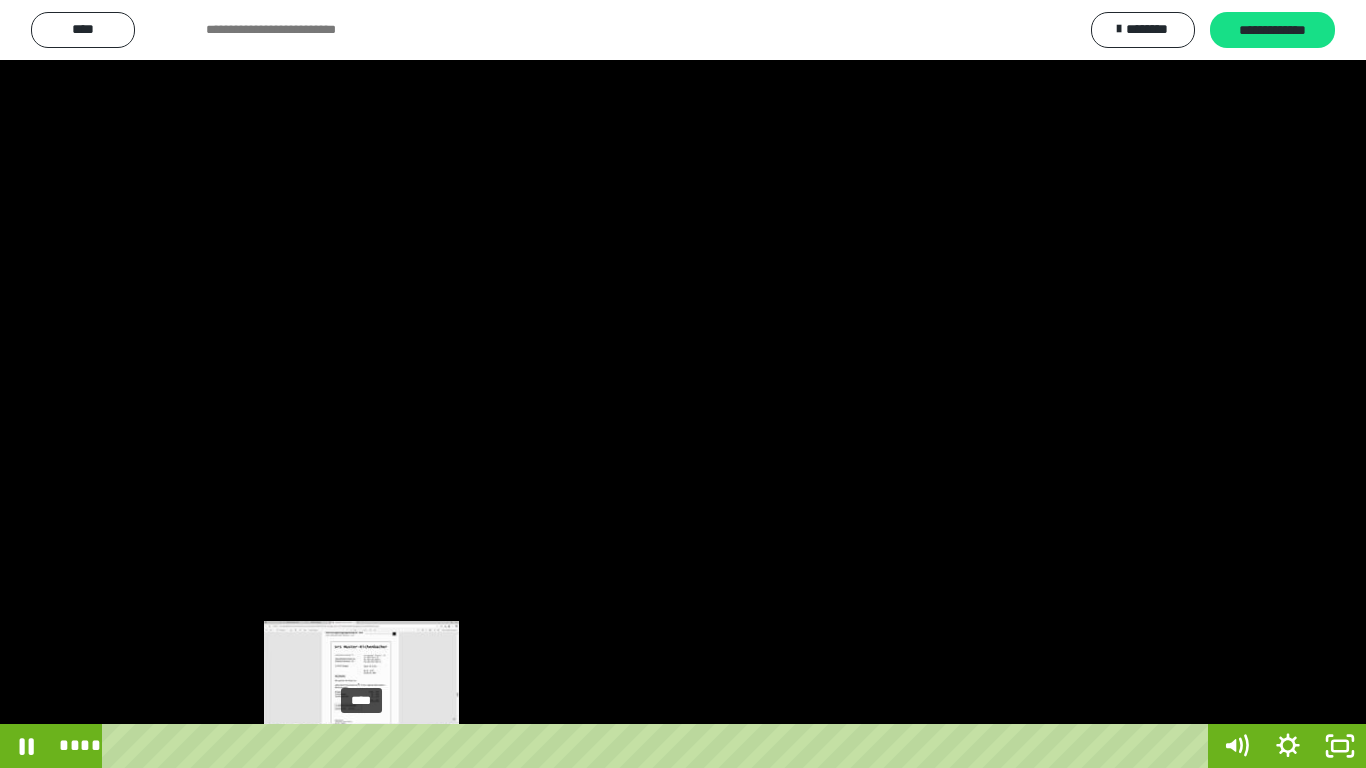 click on "****" at bounding box center [659, 746] 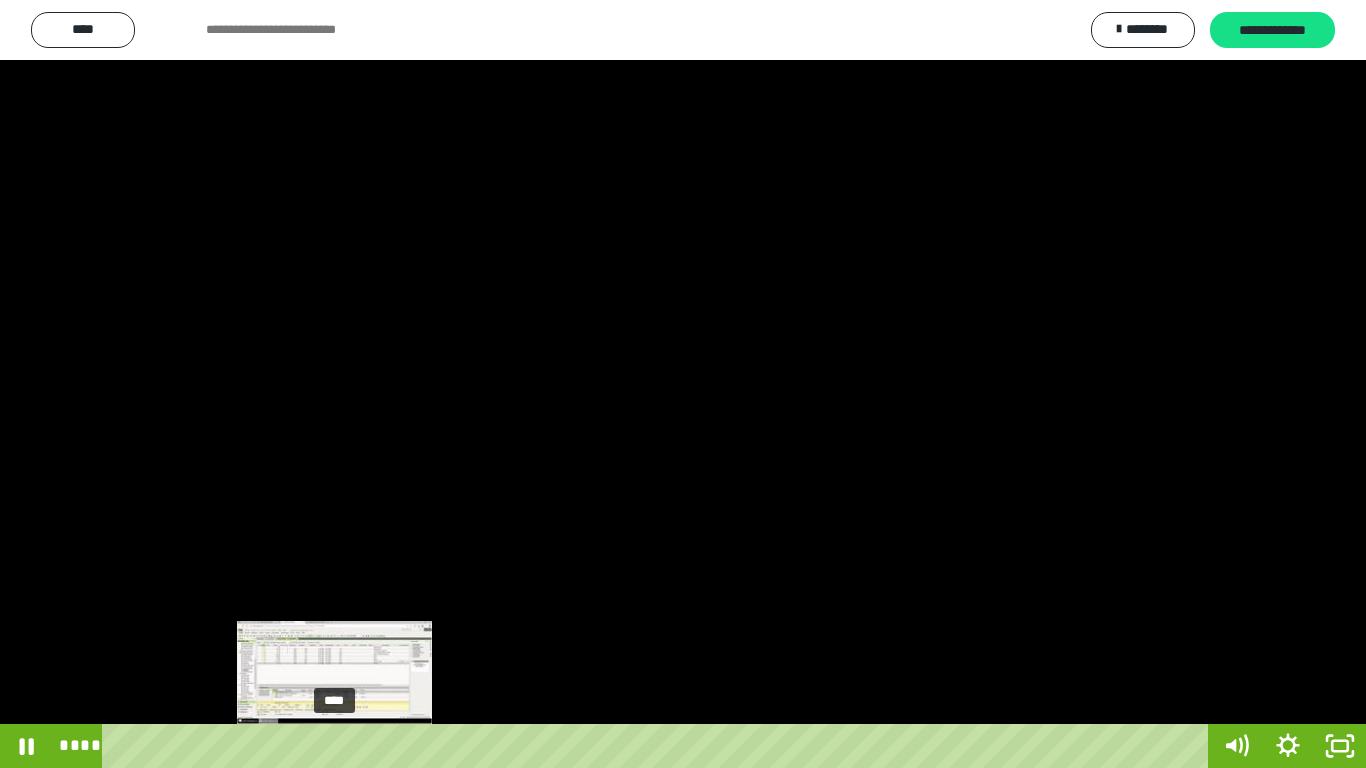 click on "****" at bounding box center (659, 746) 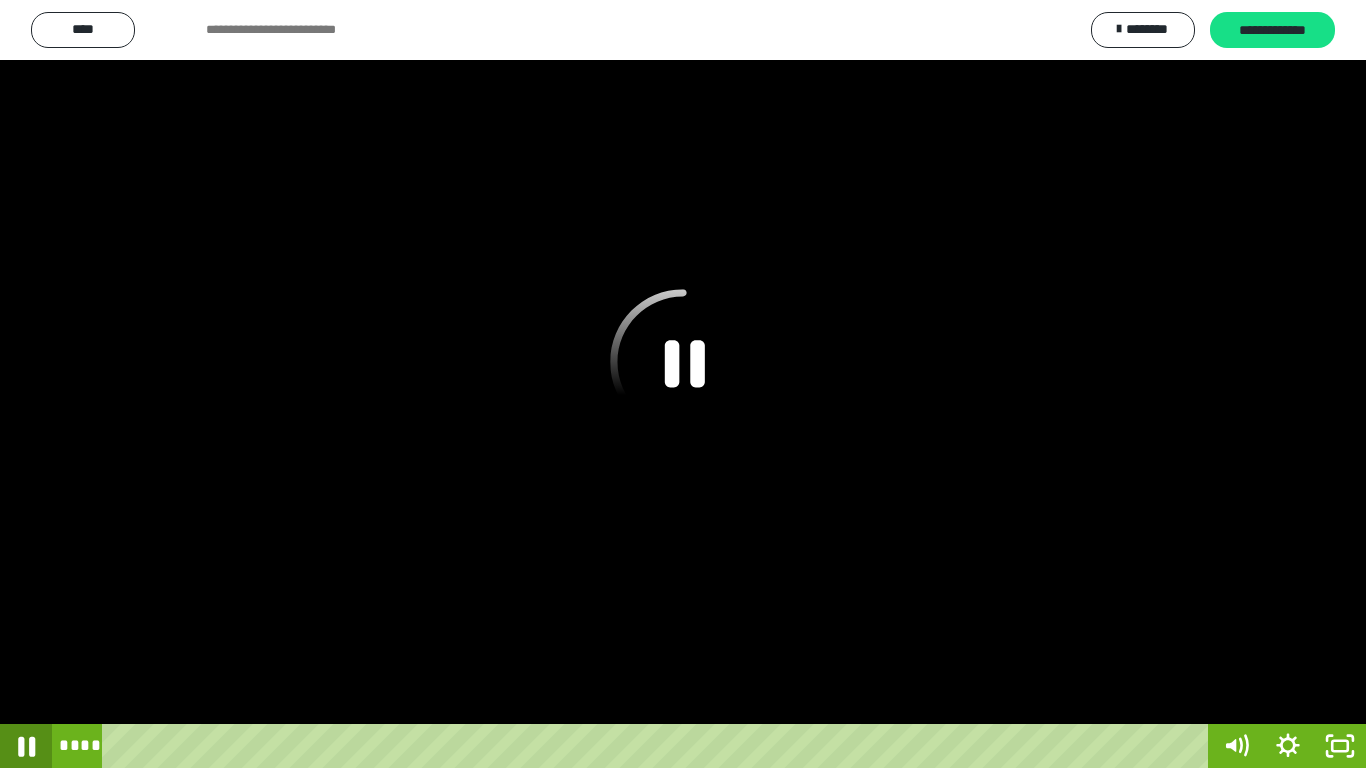 click 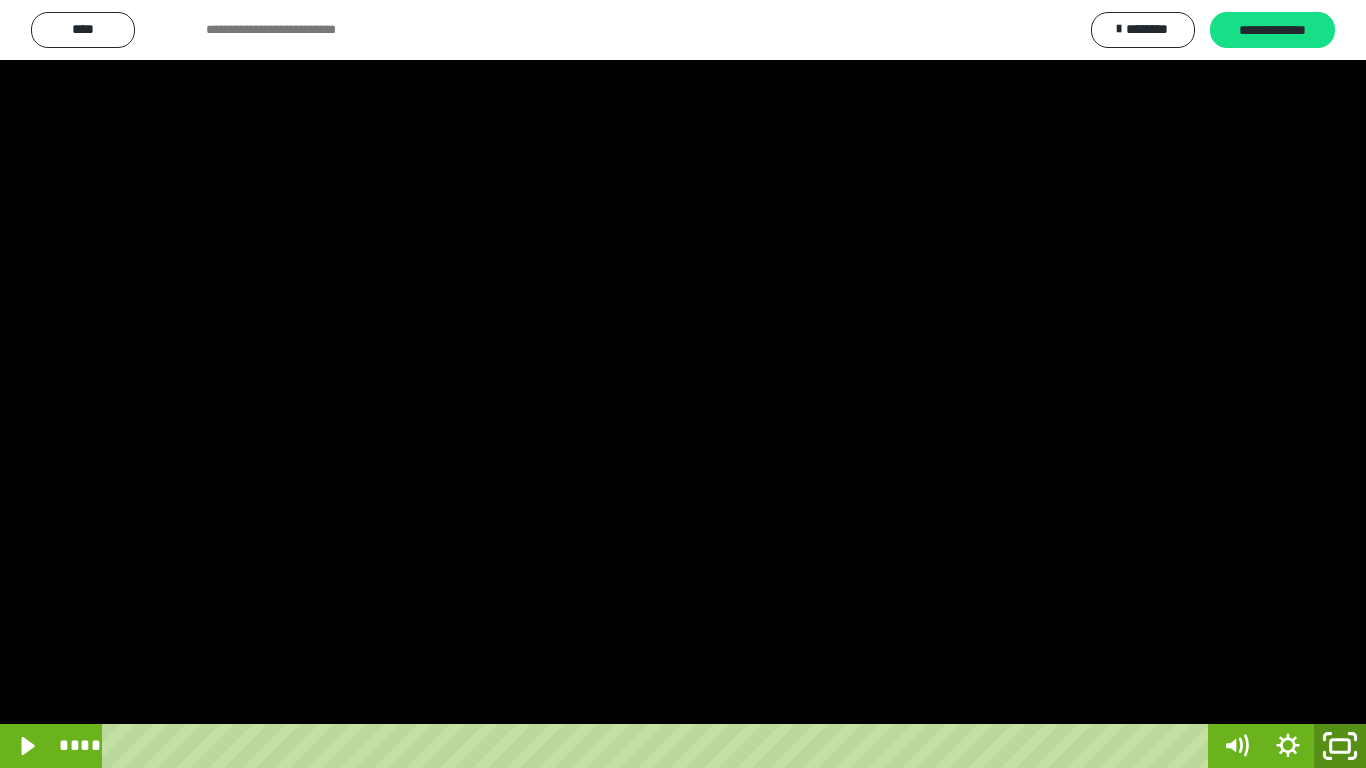 click 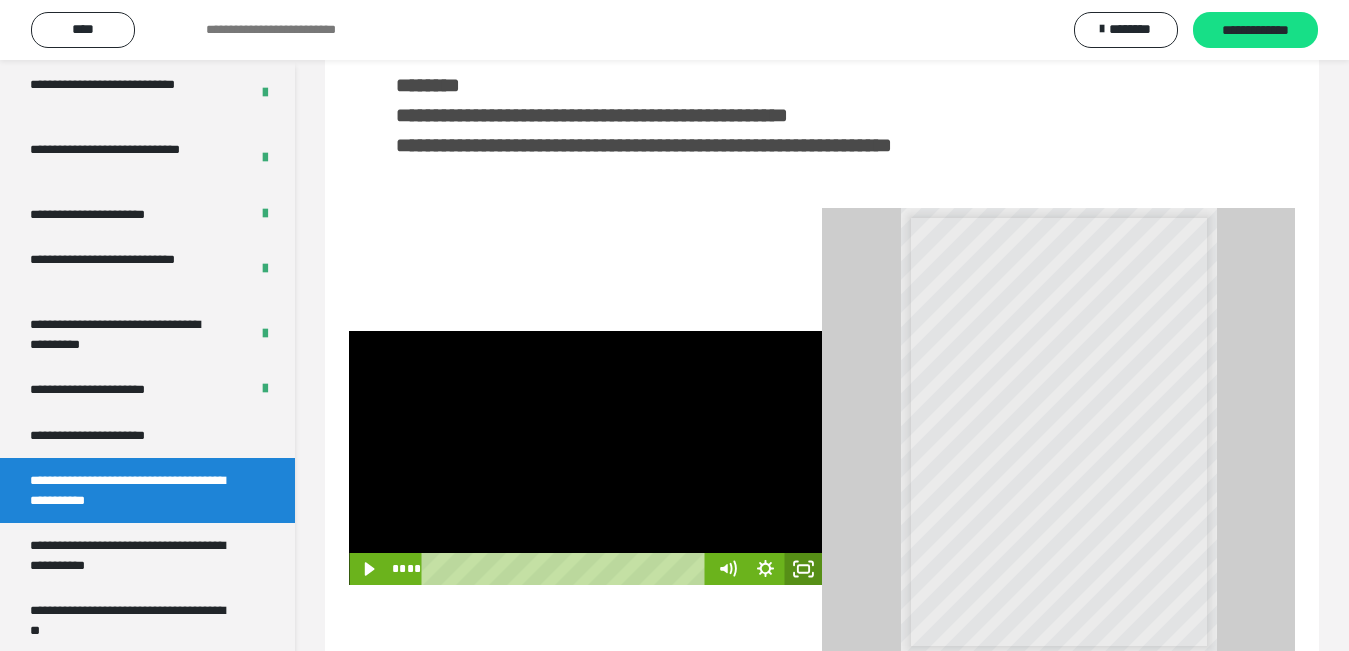 click 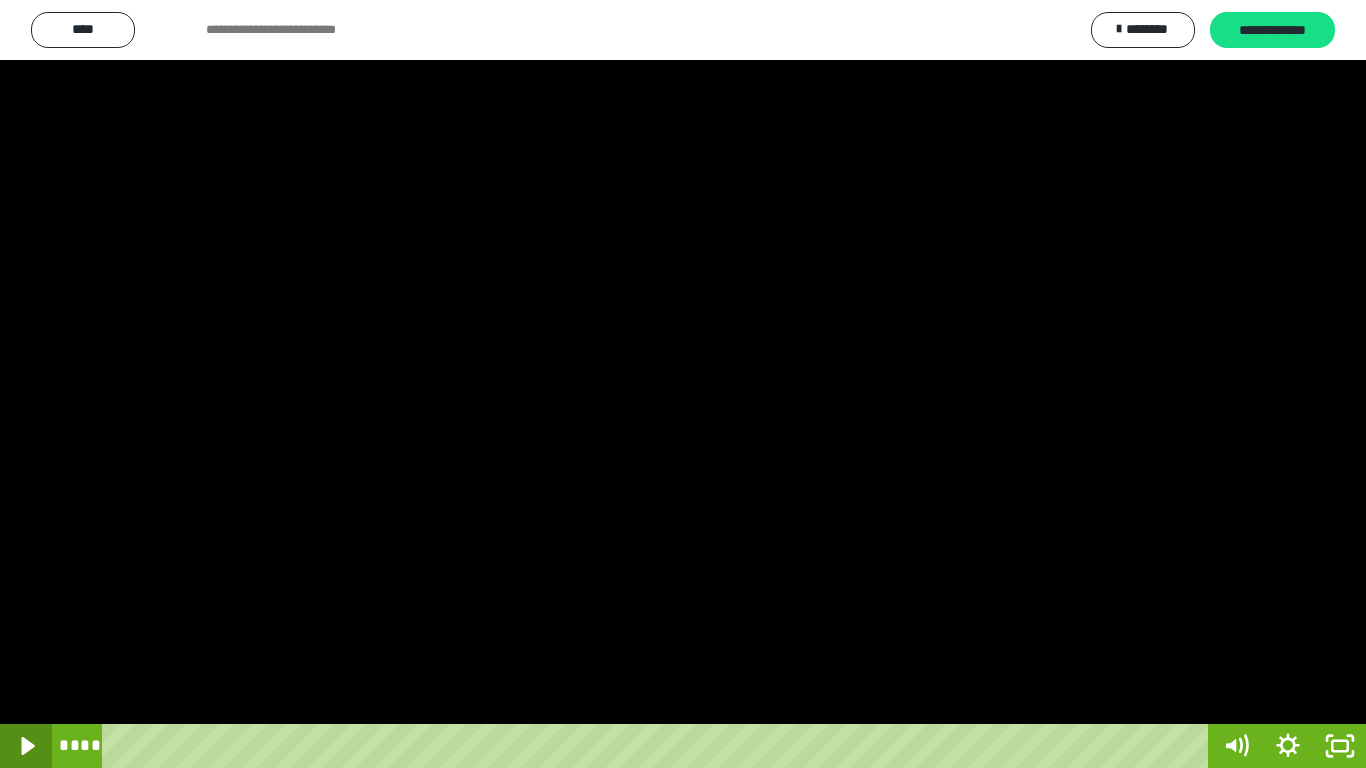 click 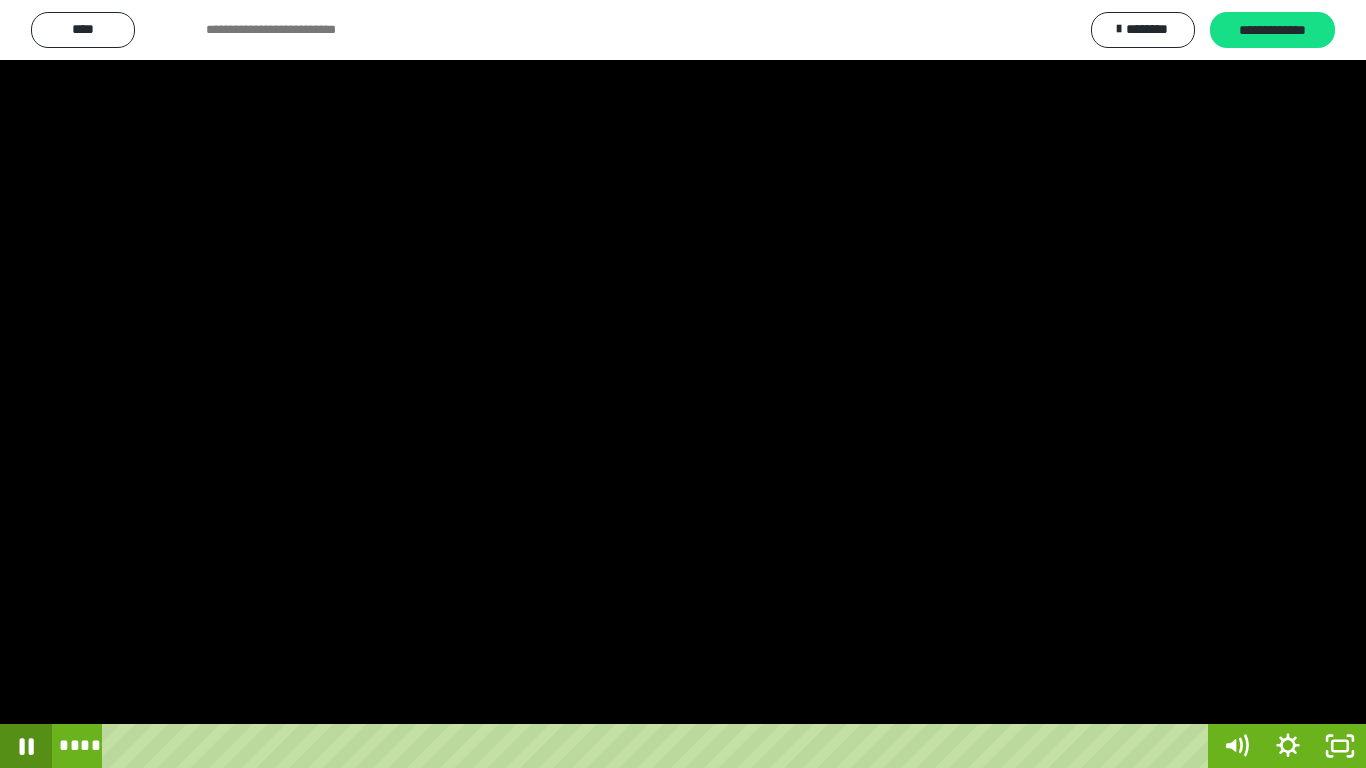 click 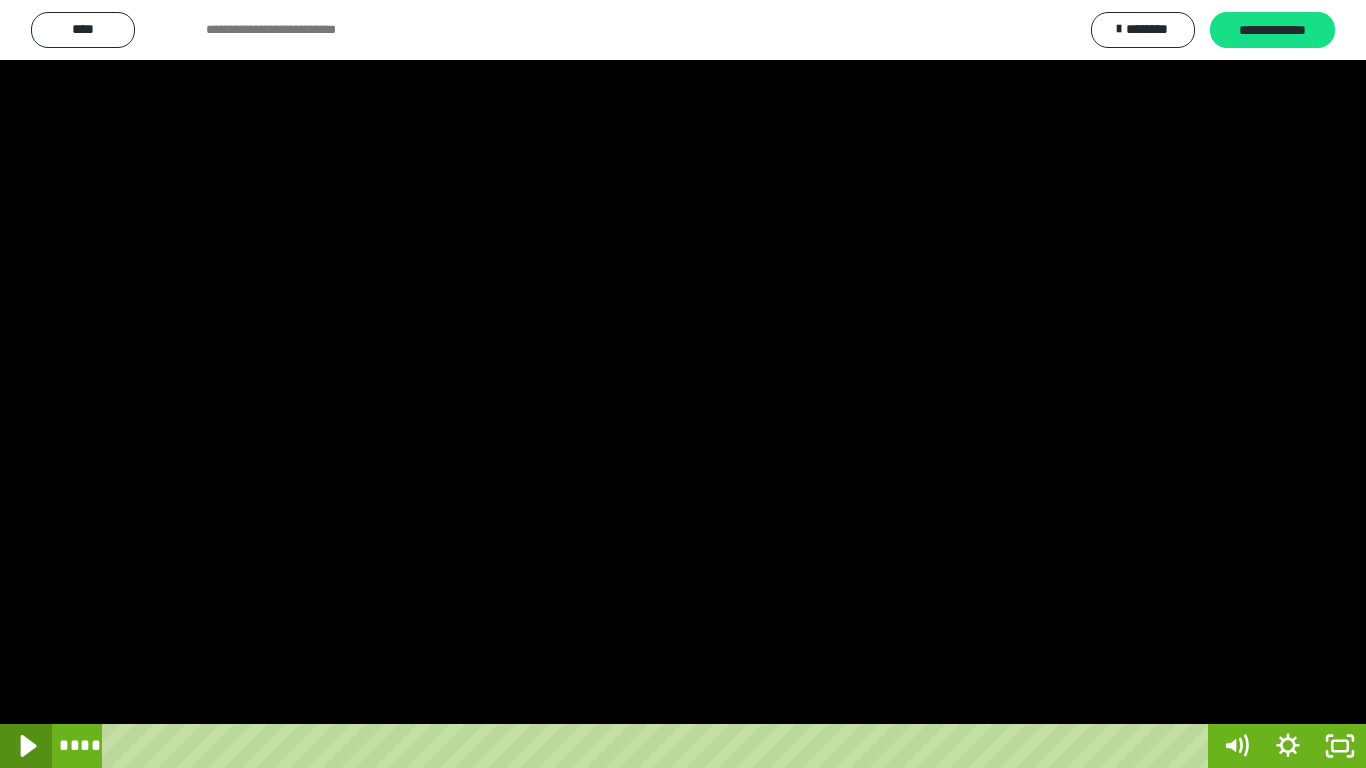 click 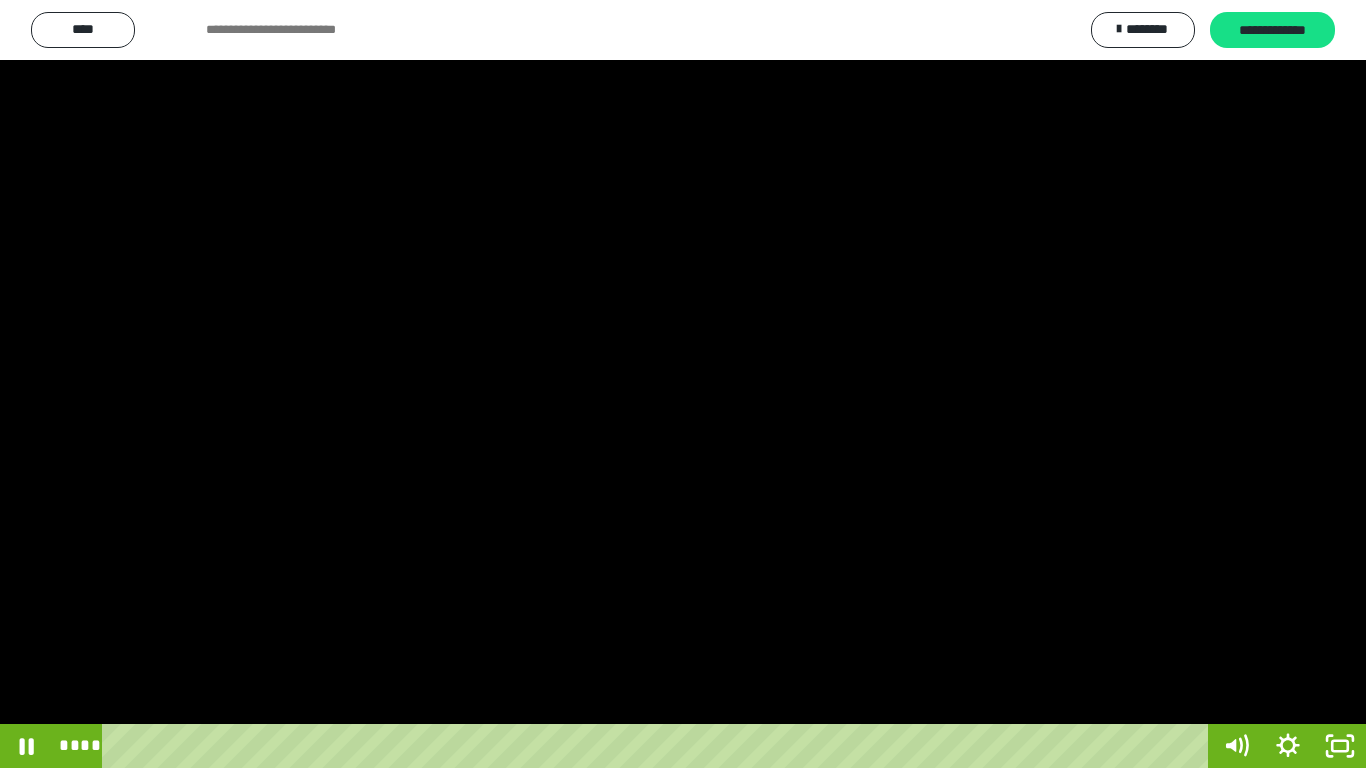 click 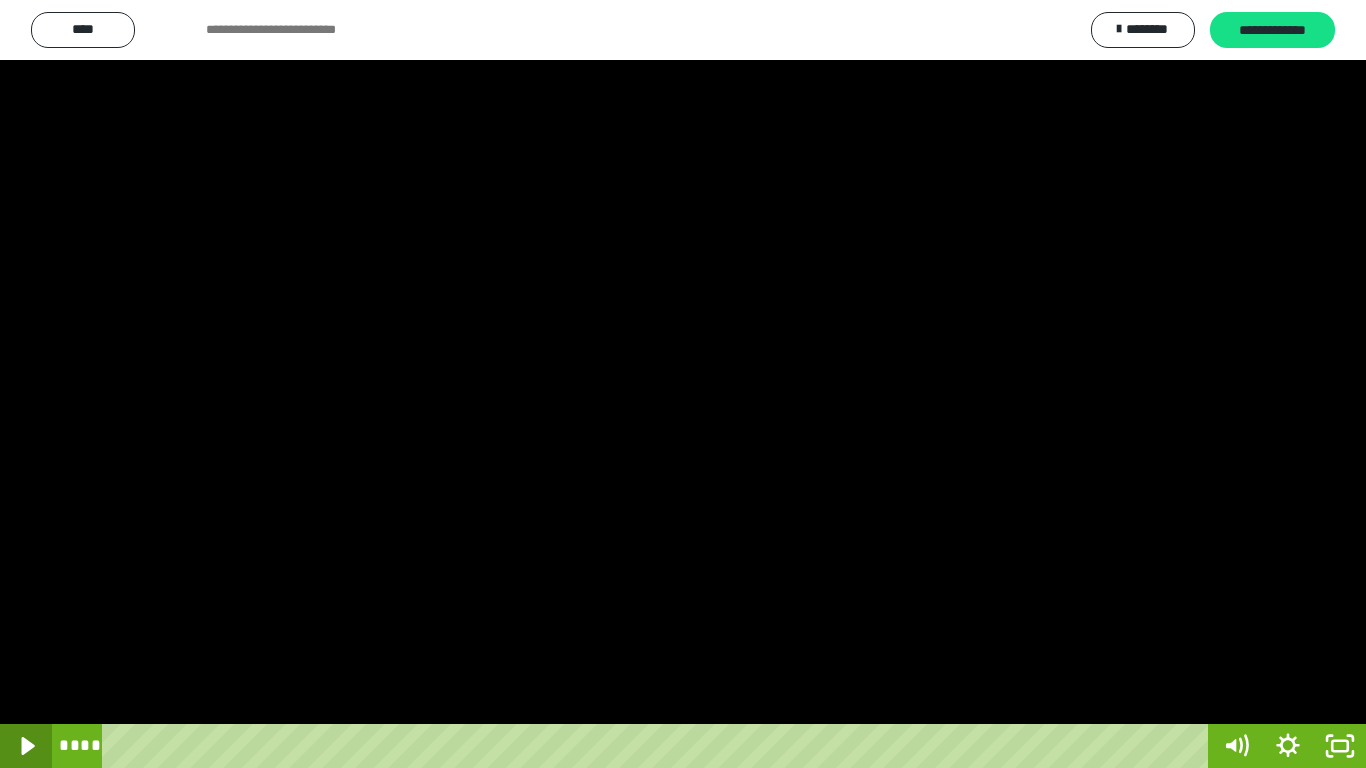 click 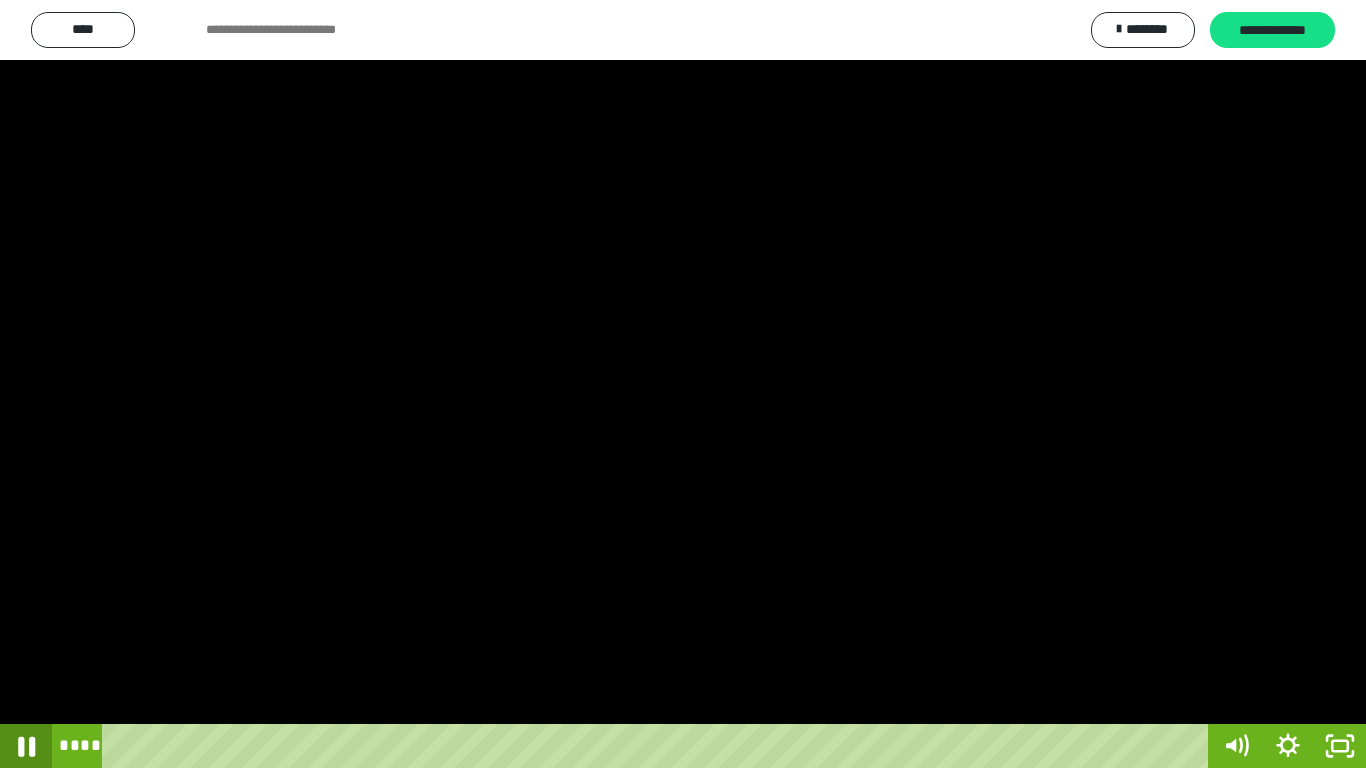click 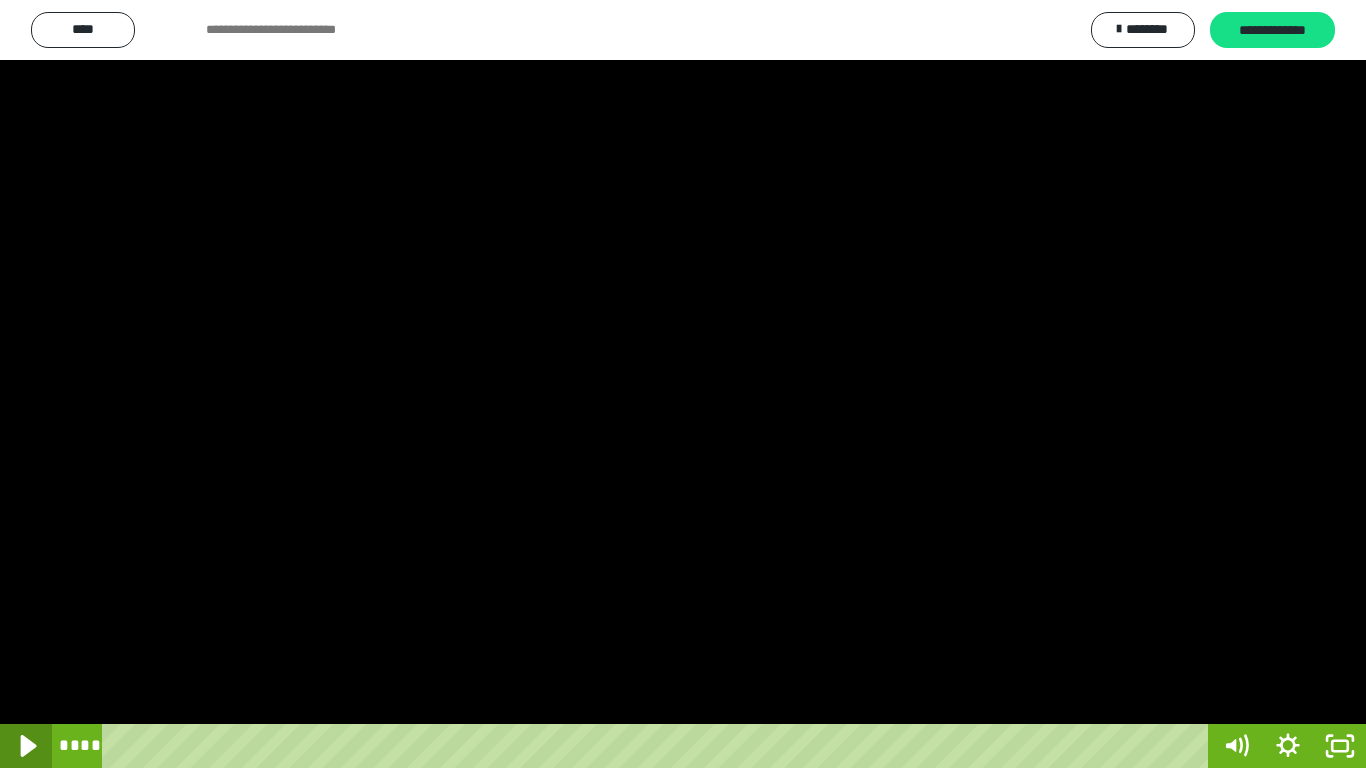 click 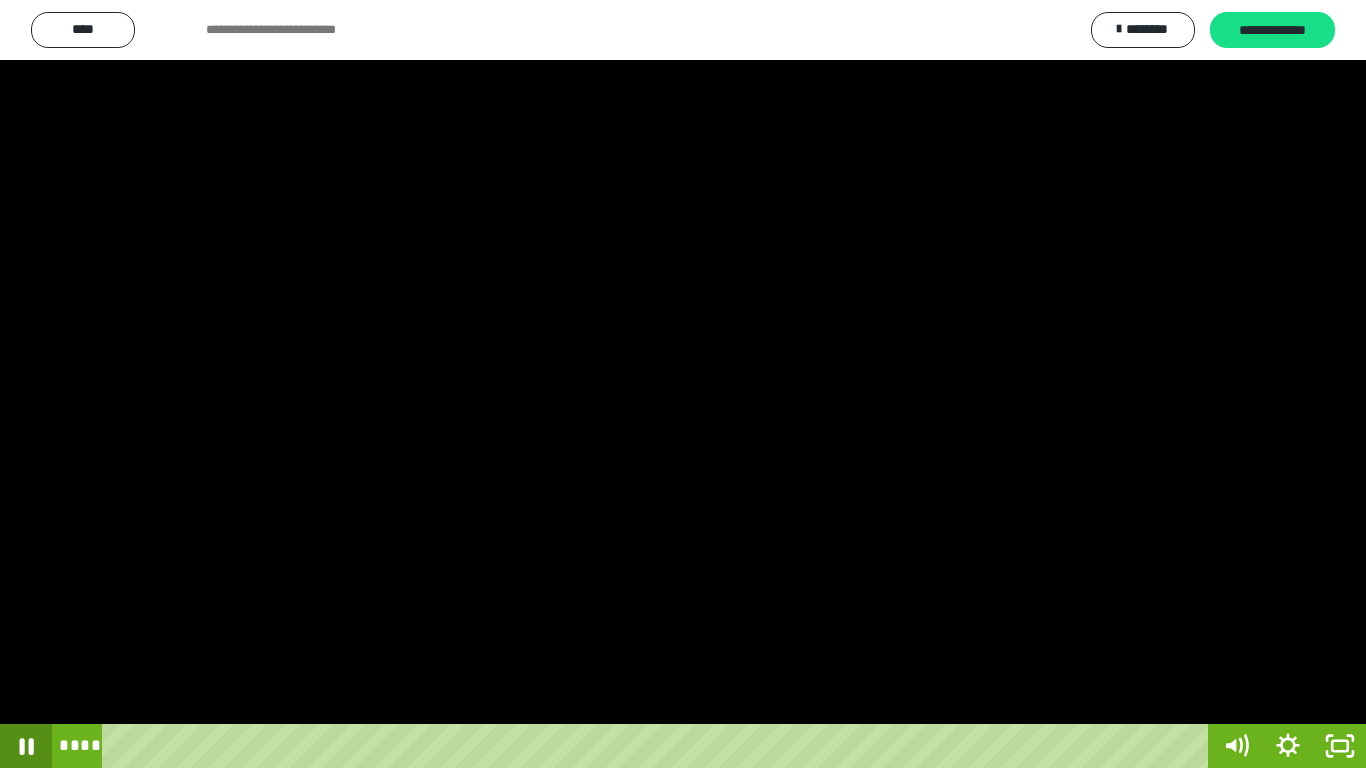 click 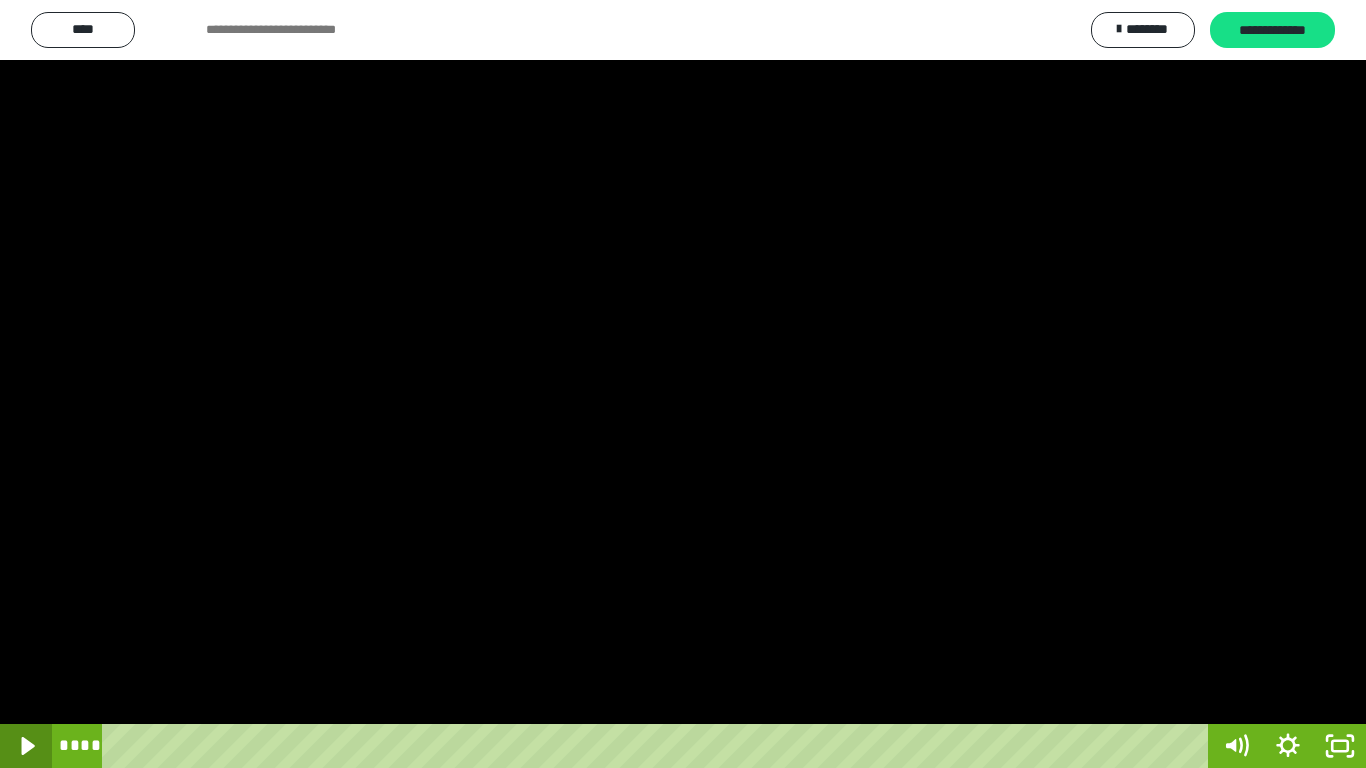 click 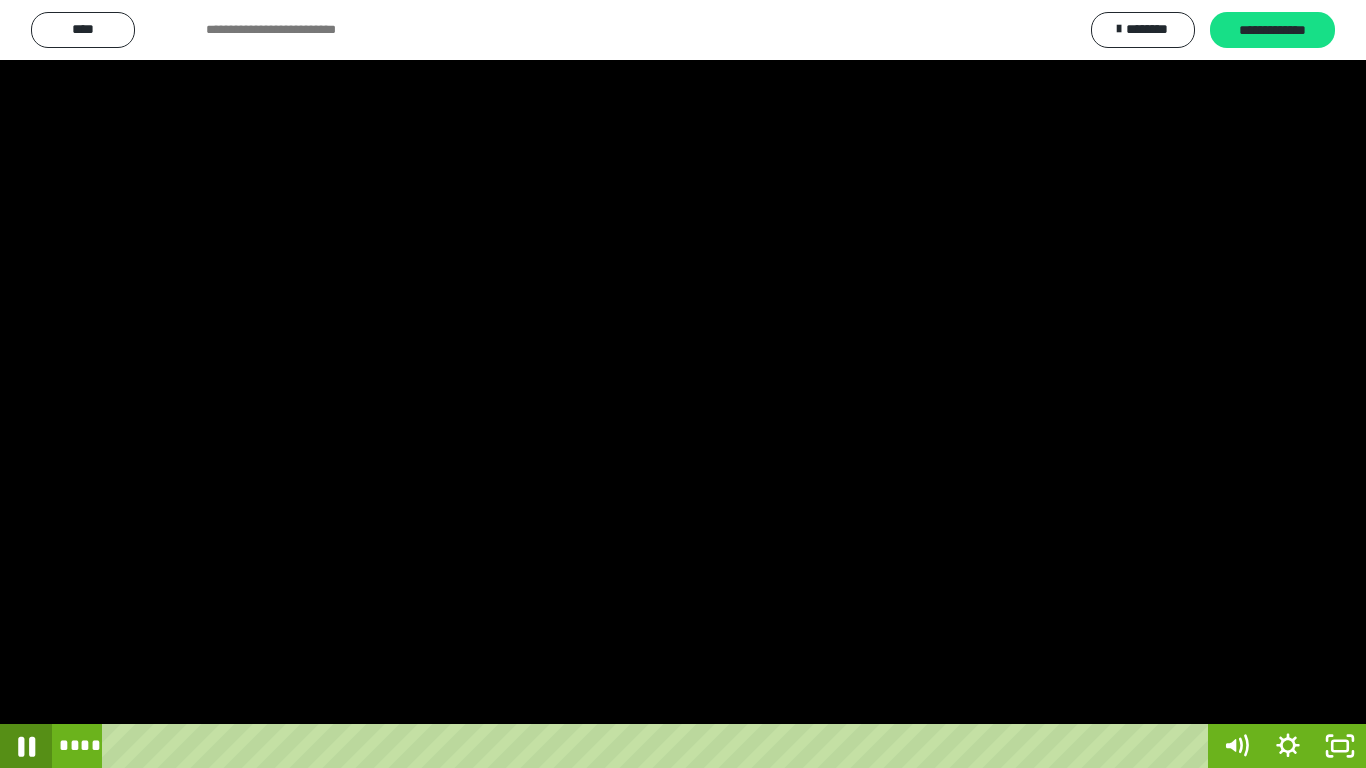 click 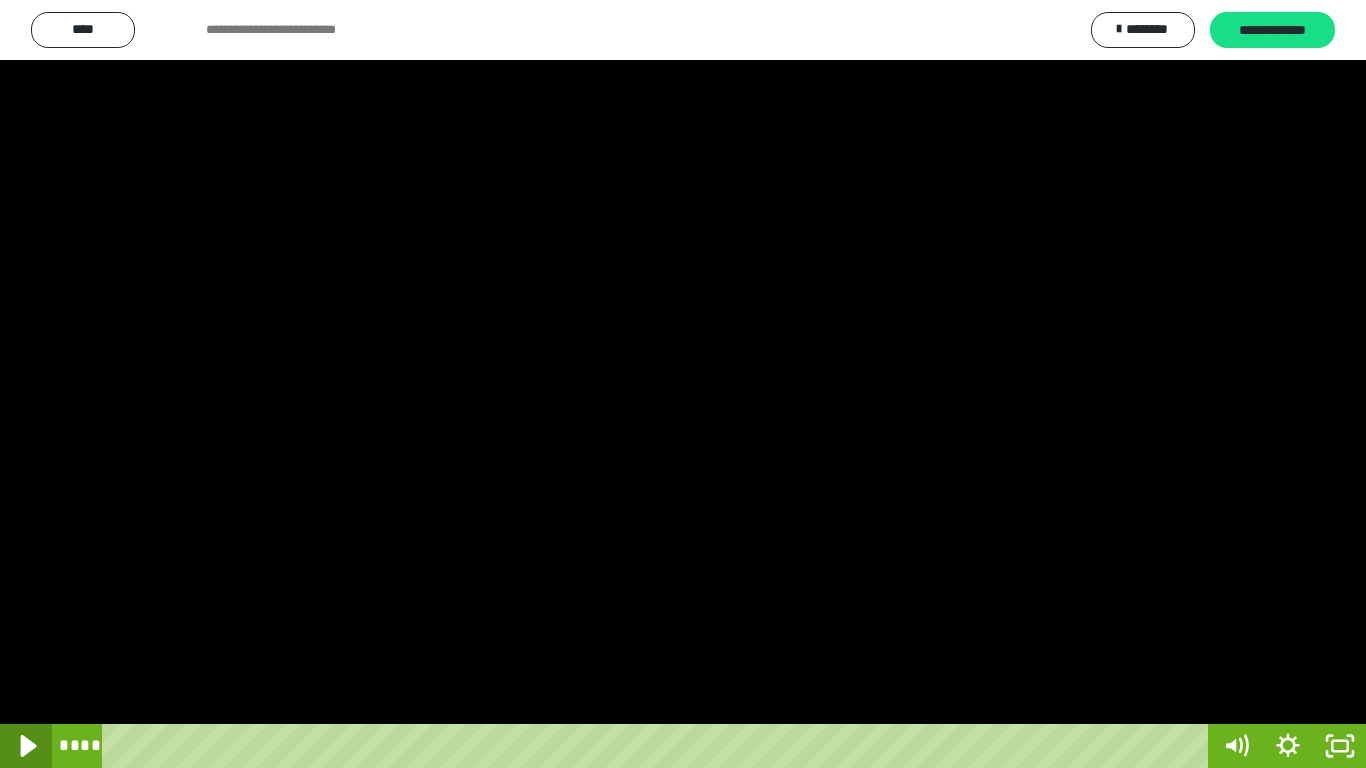 click 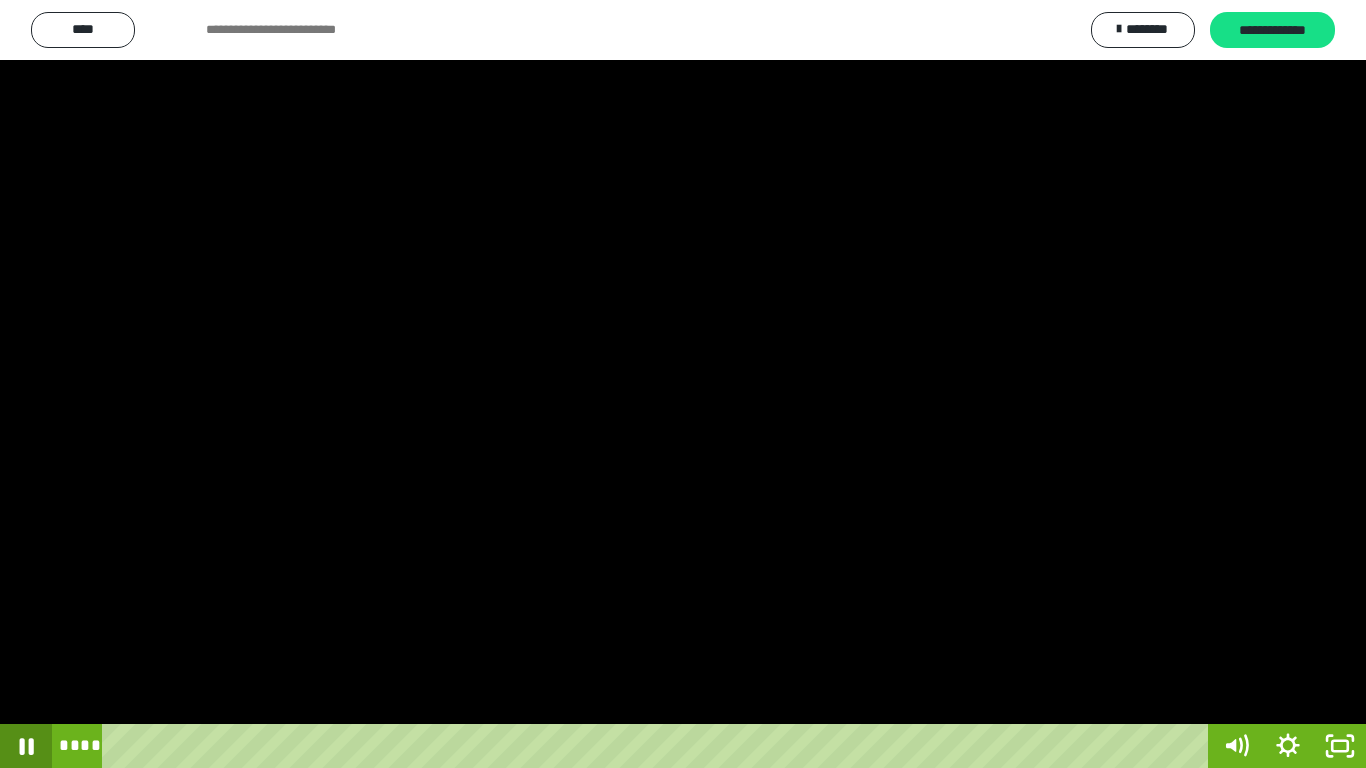 click 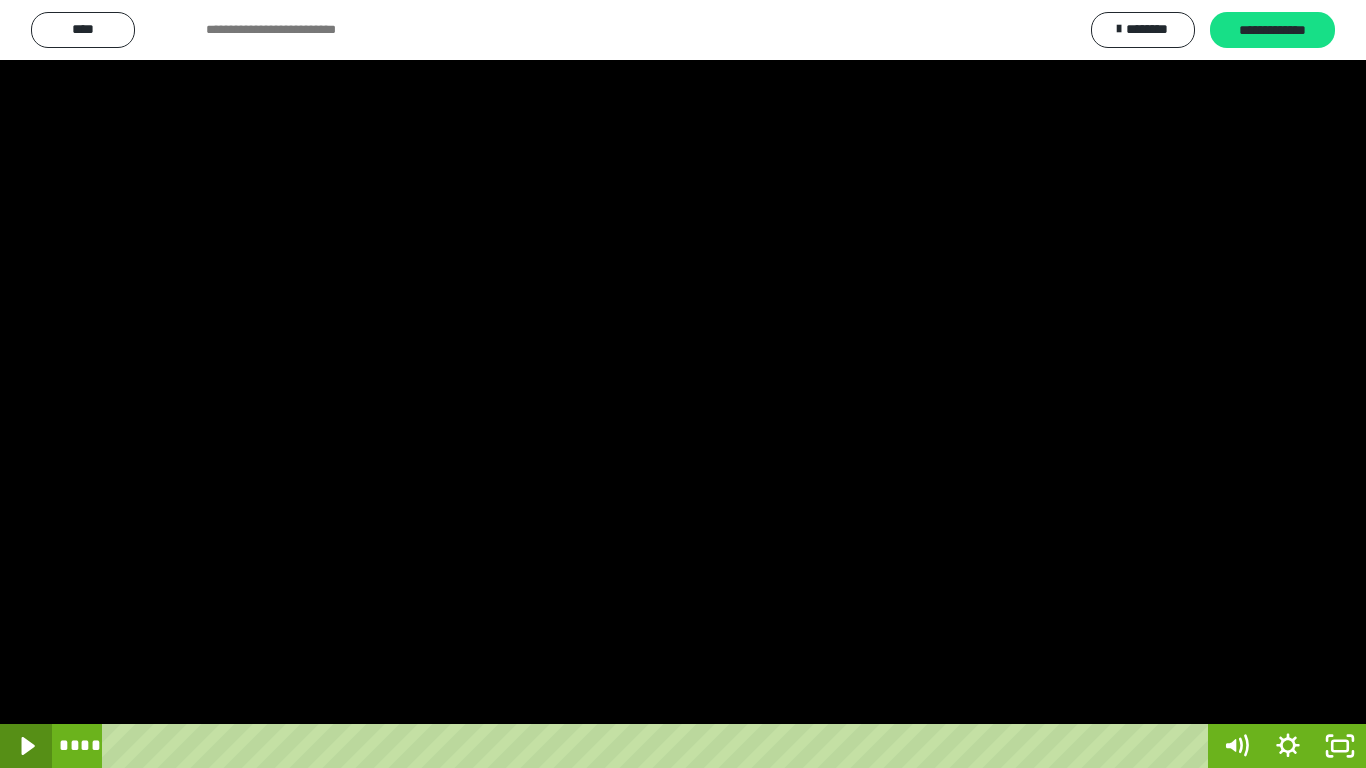 click 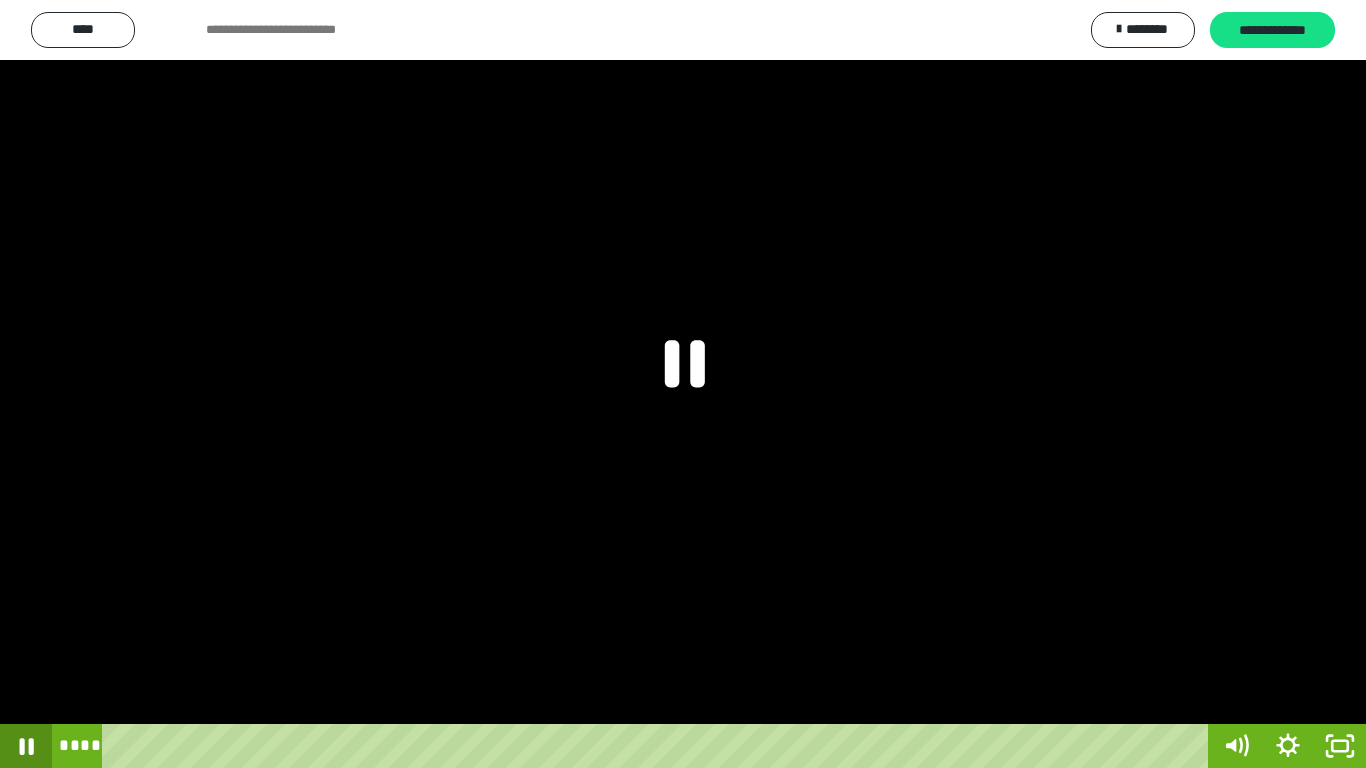 click 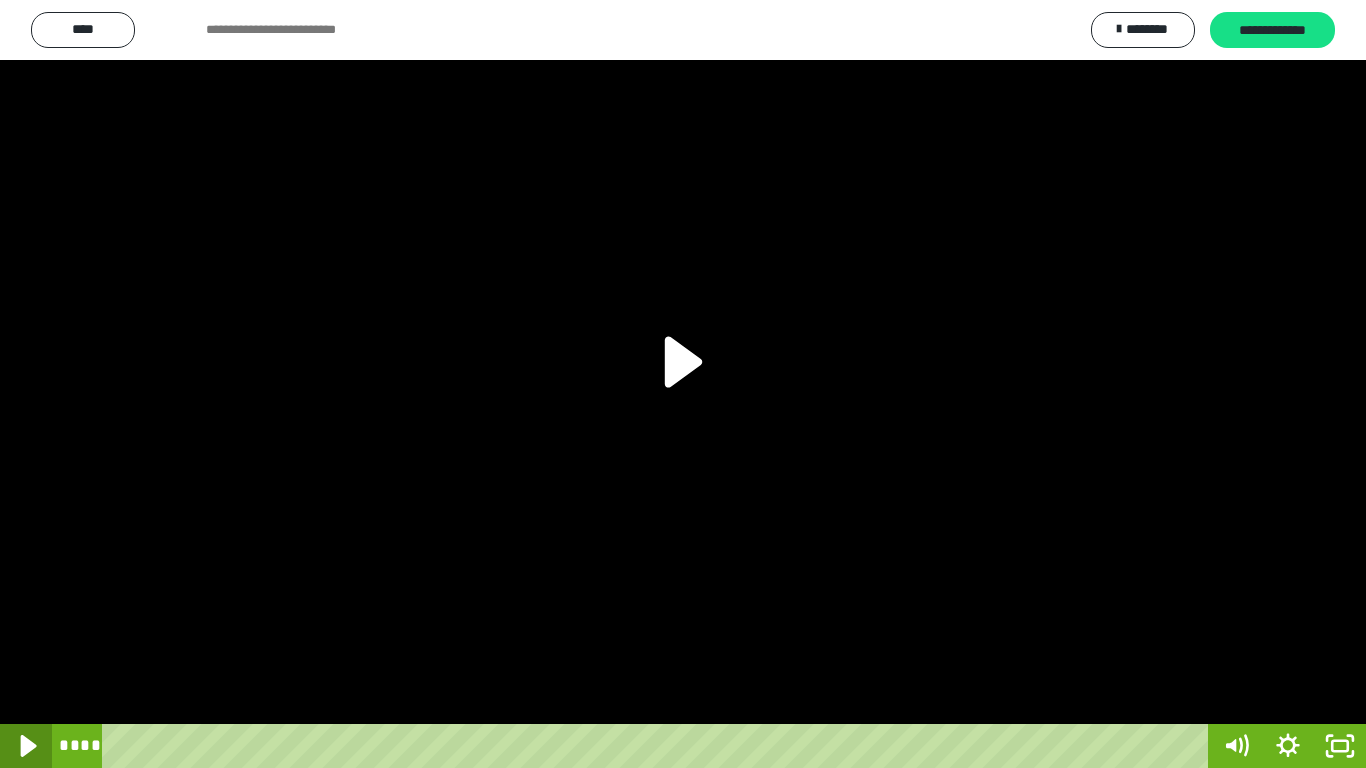 click 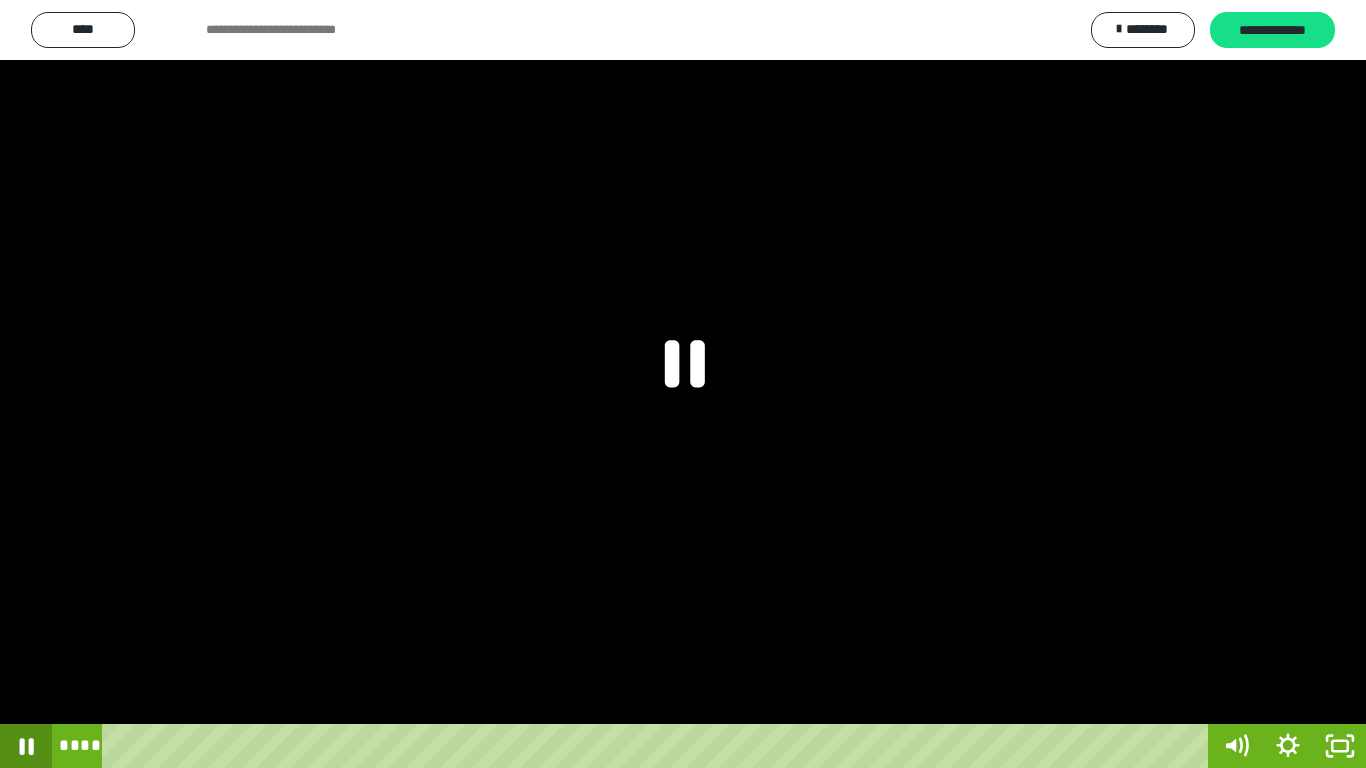 click 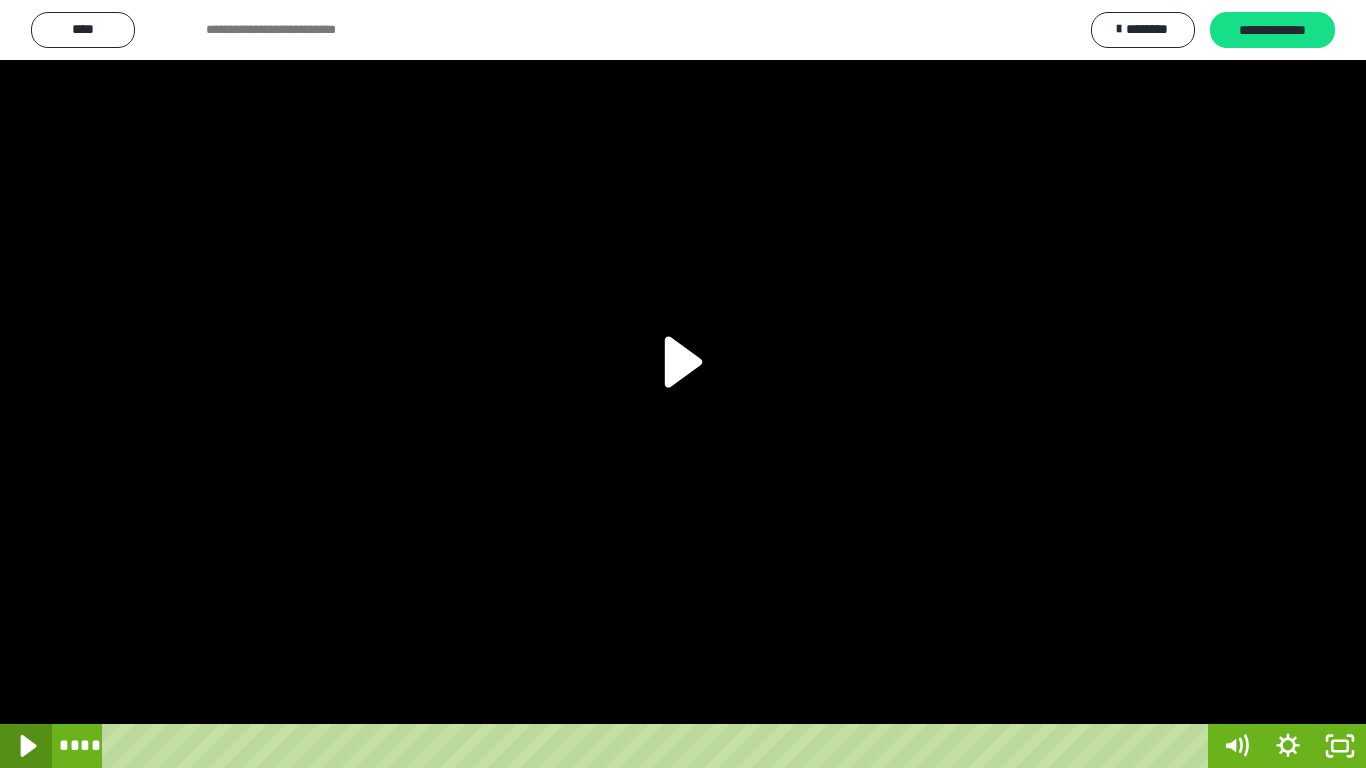 click 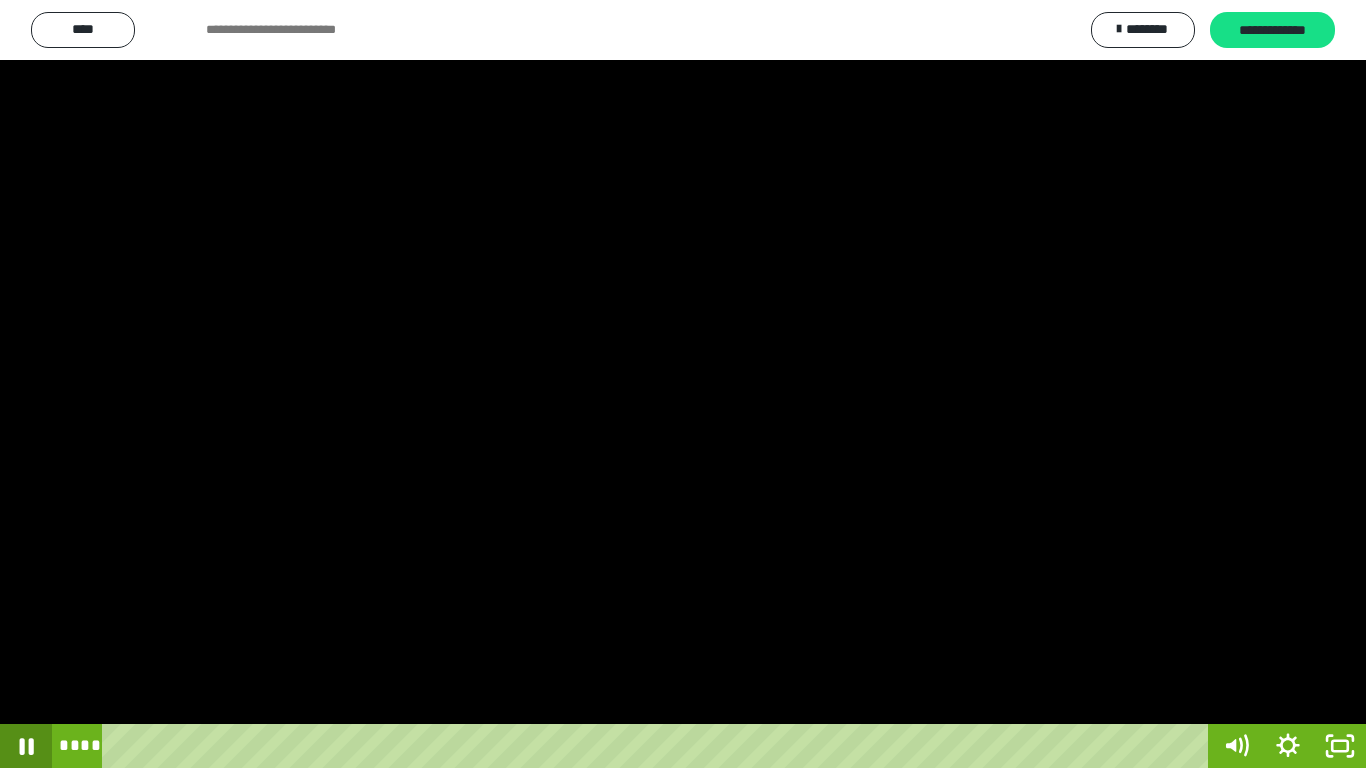 click 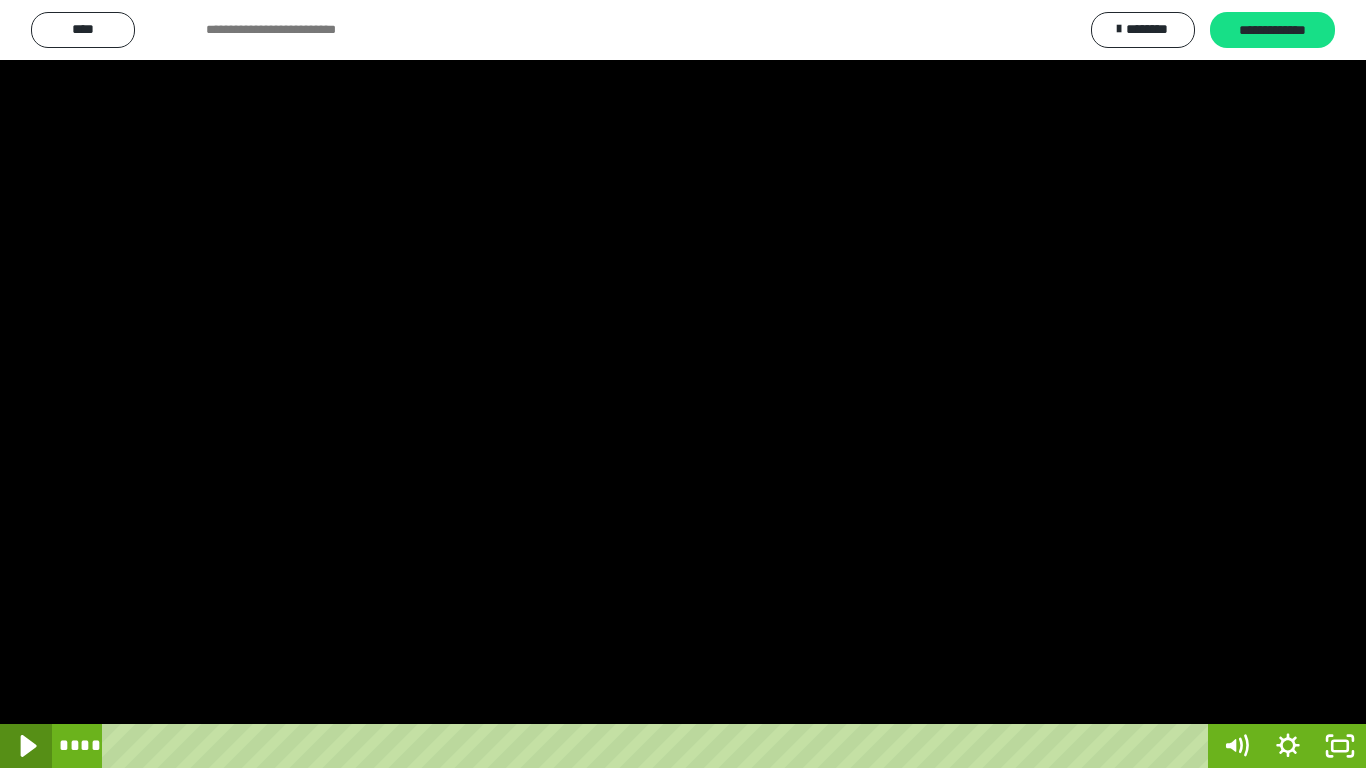 click 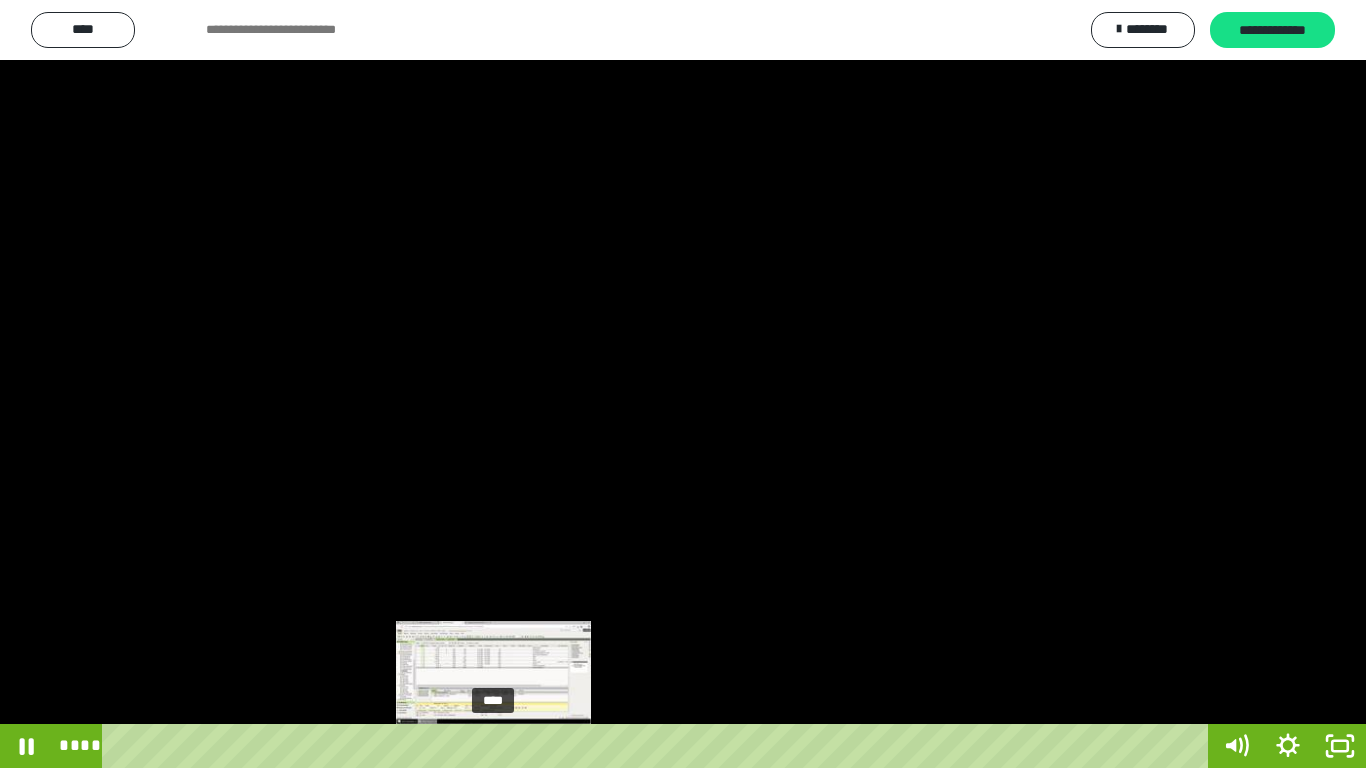 click on "****" at bounding box center (659, 746) 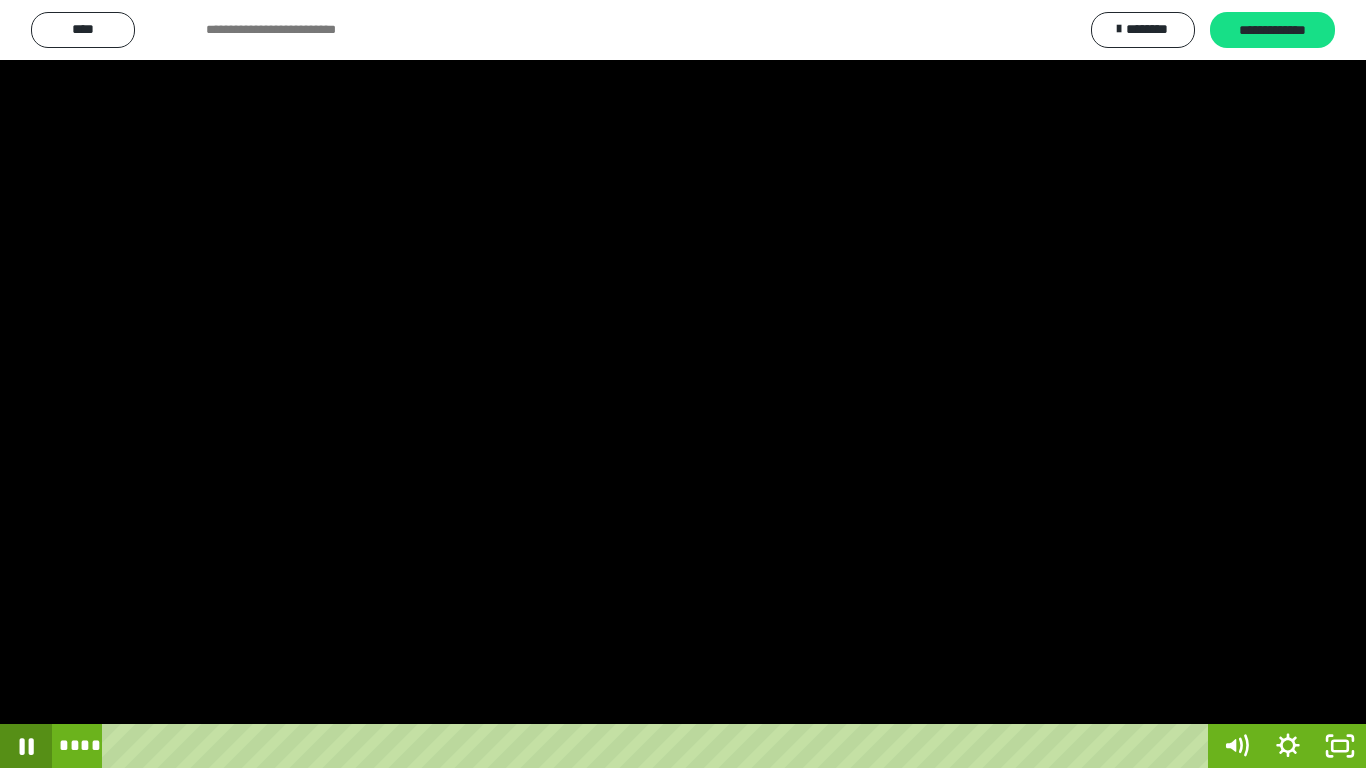 click 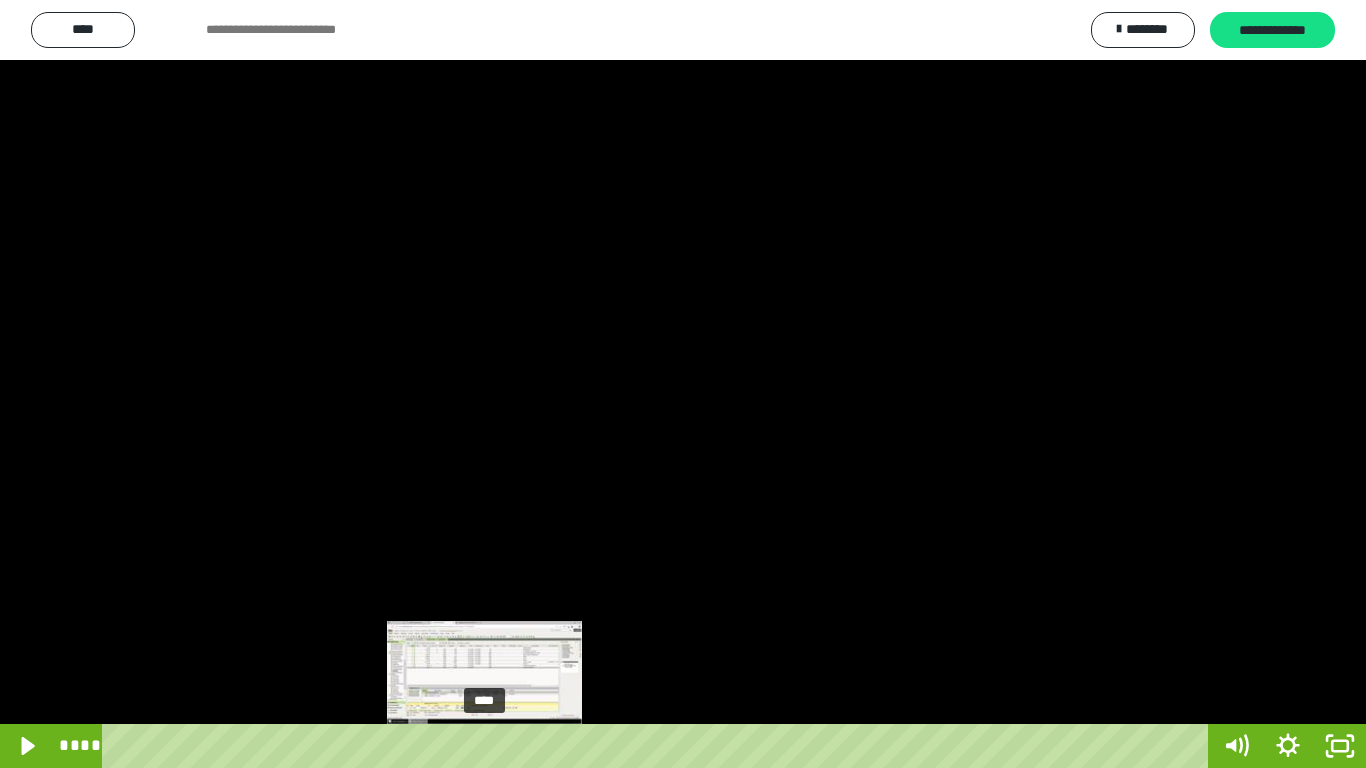 click on "****" at bounding box center (659, 746) 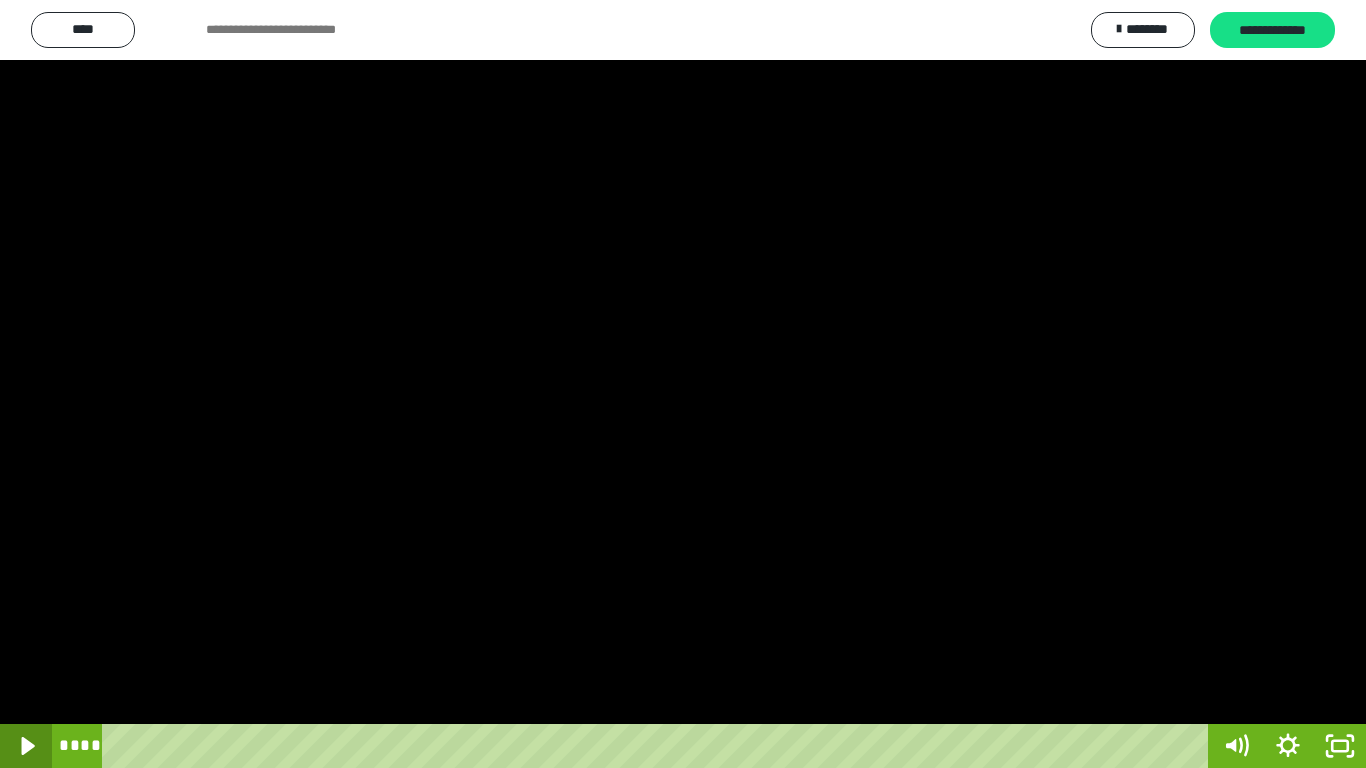 click 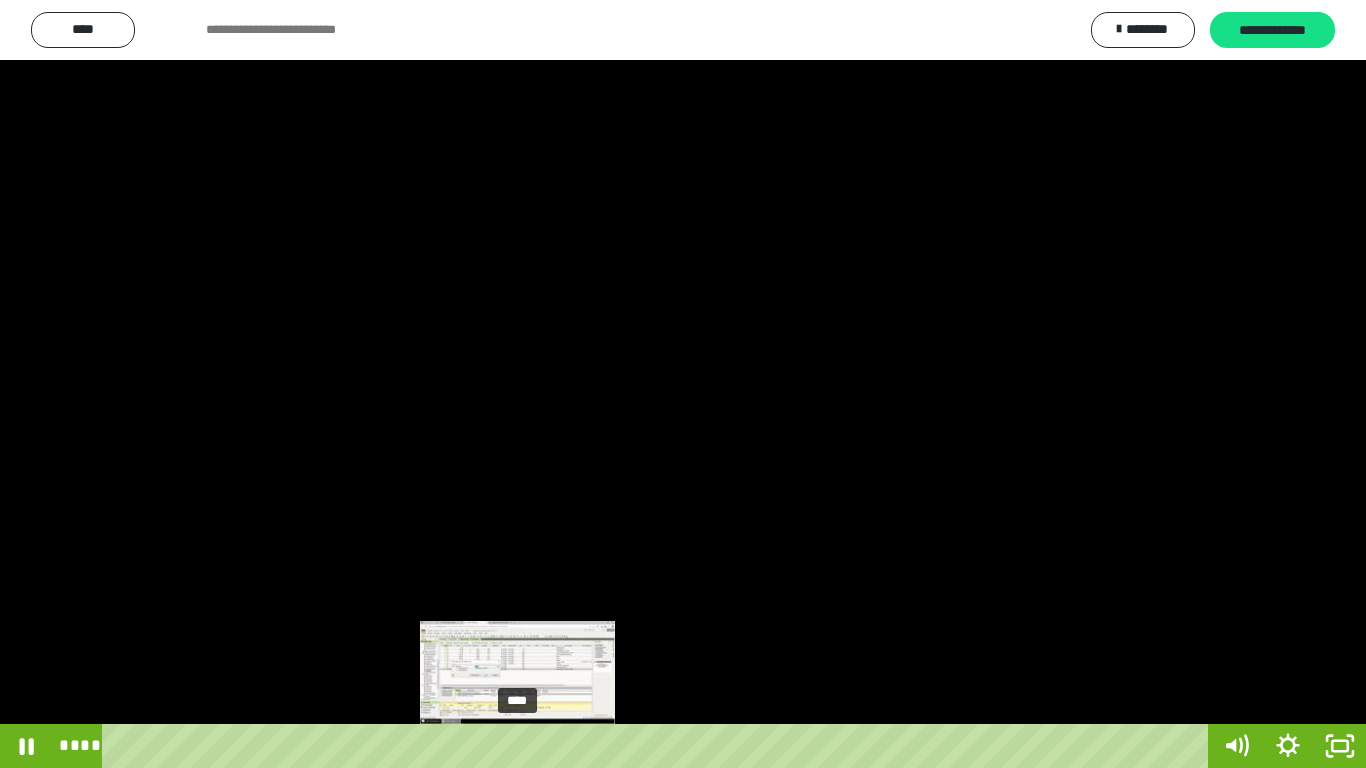 click on "****" at bounding box center (659, 746) 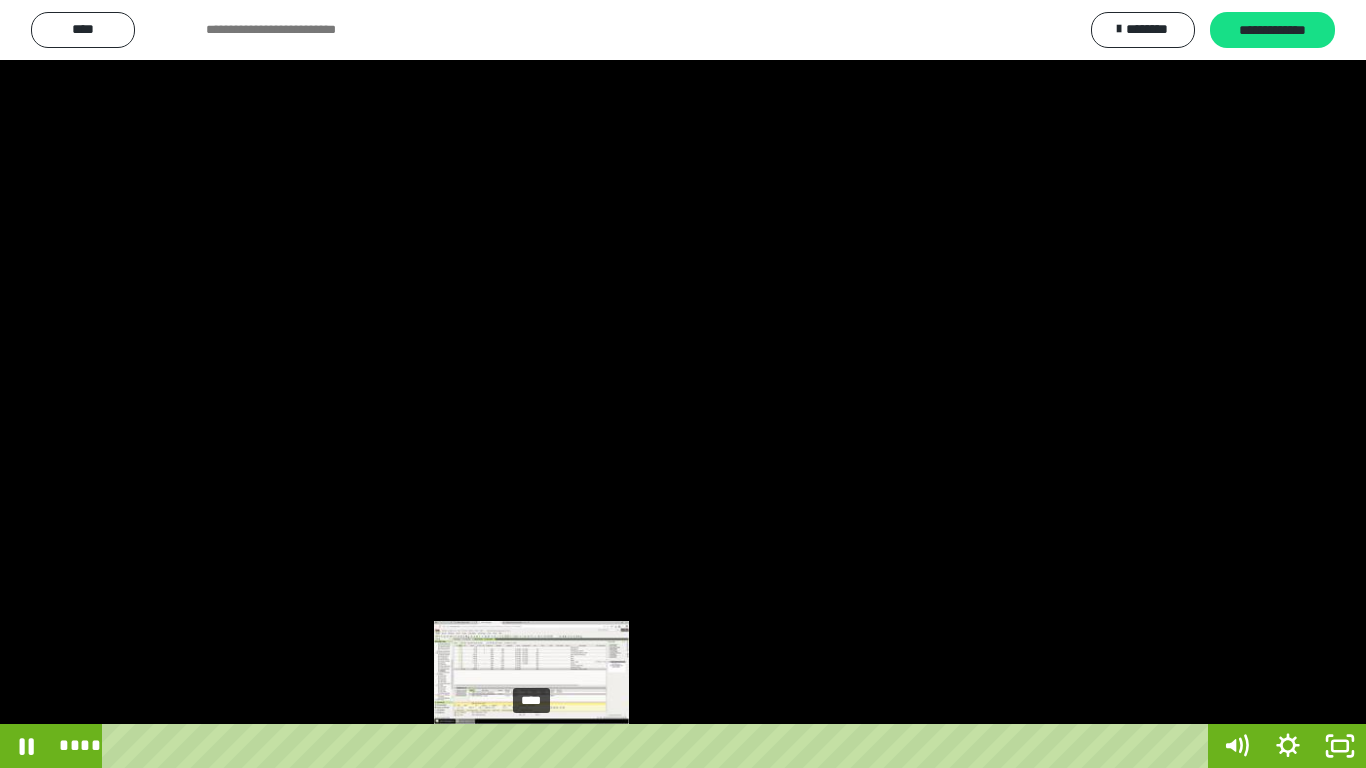 click on "****" at bounding box center [659, 746] 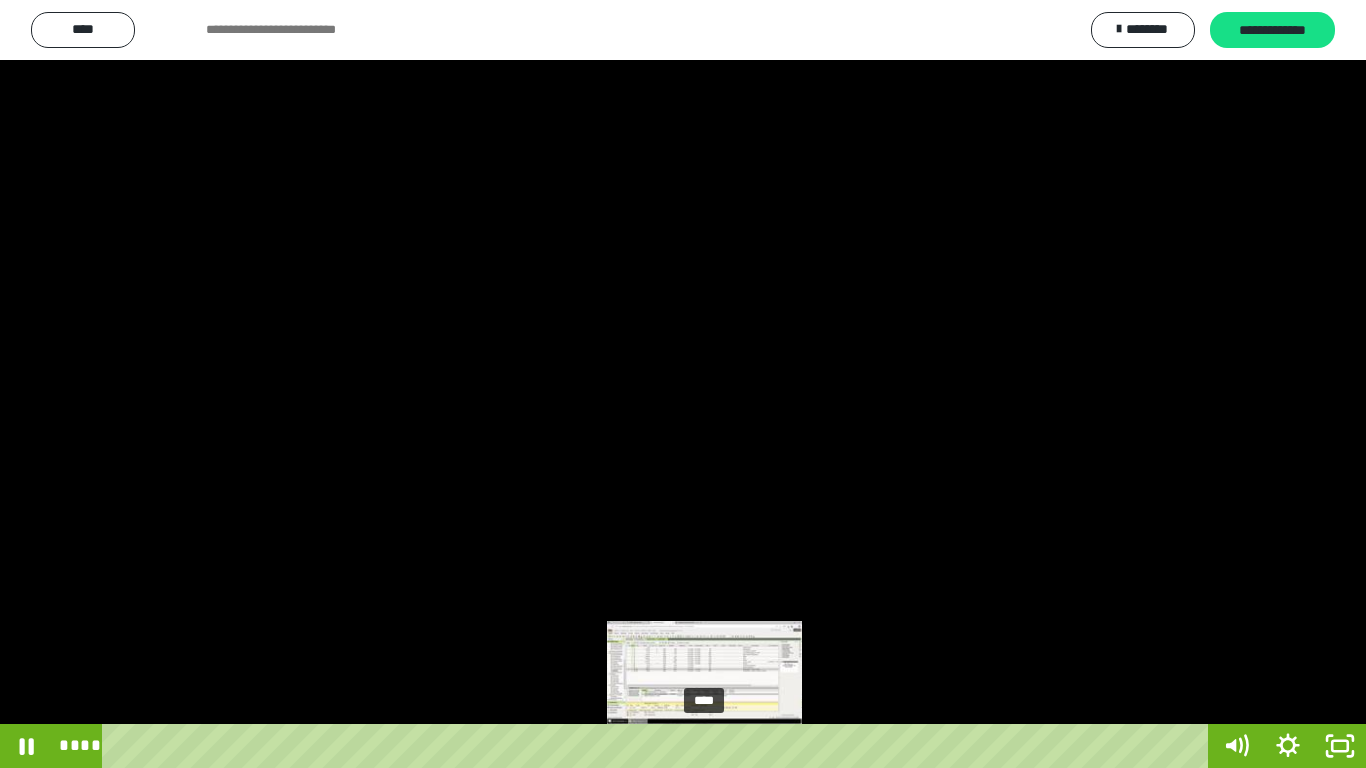 click on "****" at bounding box center [659, 746] 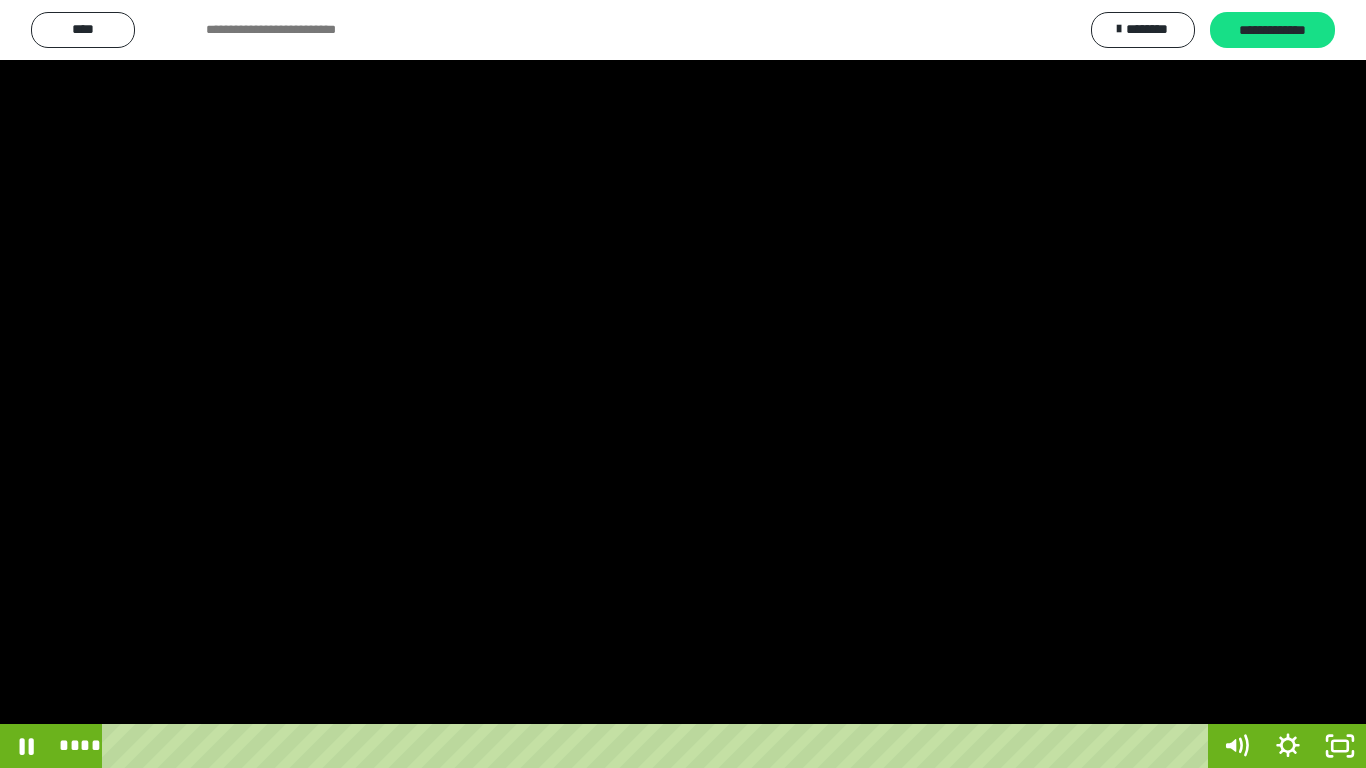 click on "****" at bounding box center [659, 746] 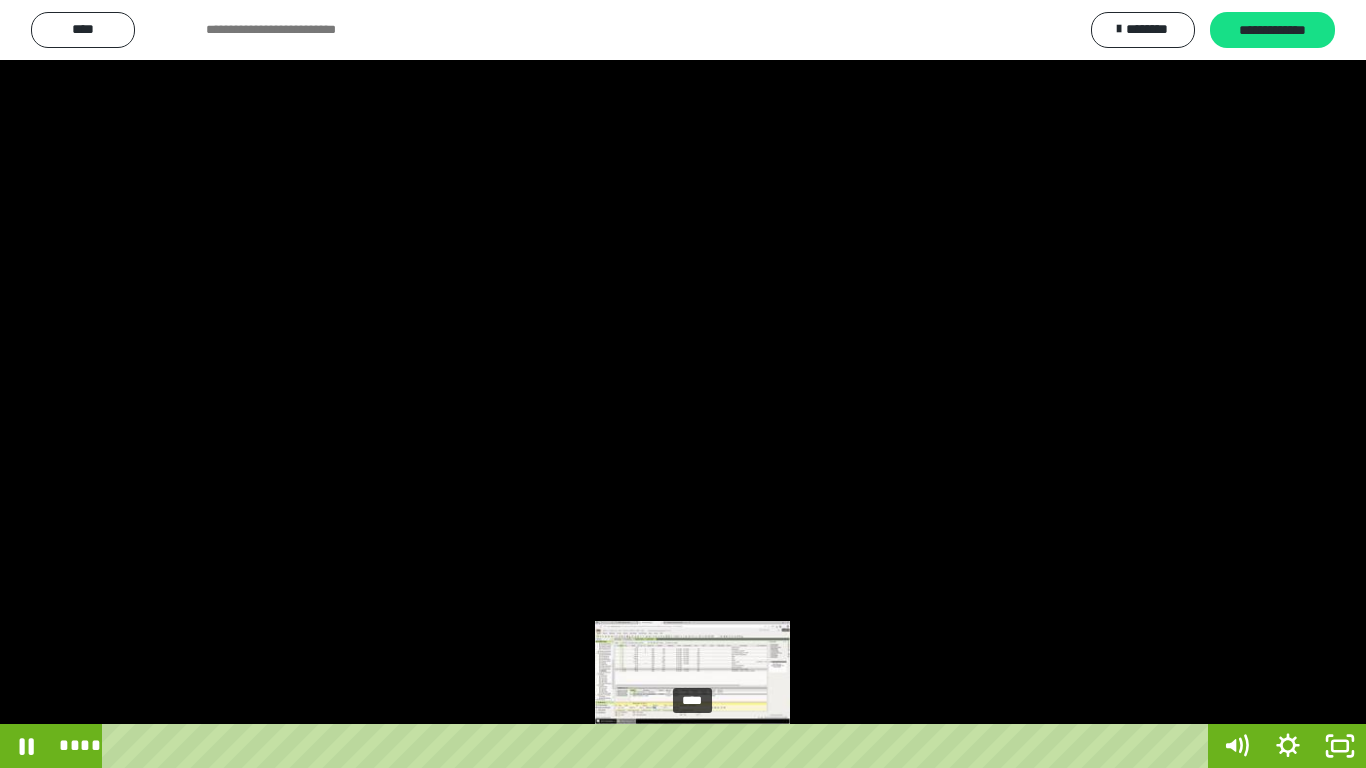 click on "****" at bounding box center [659, 746] 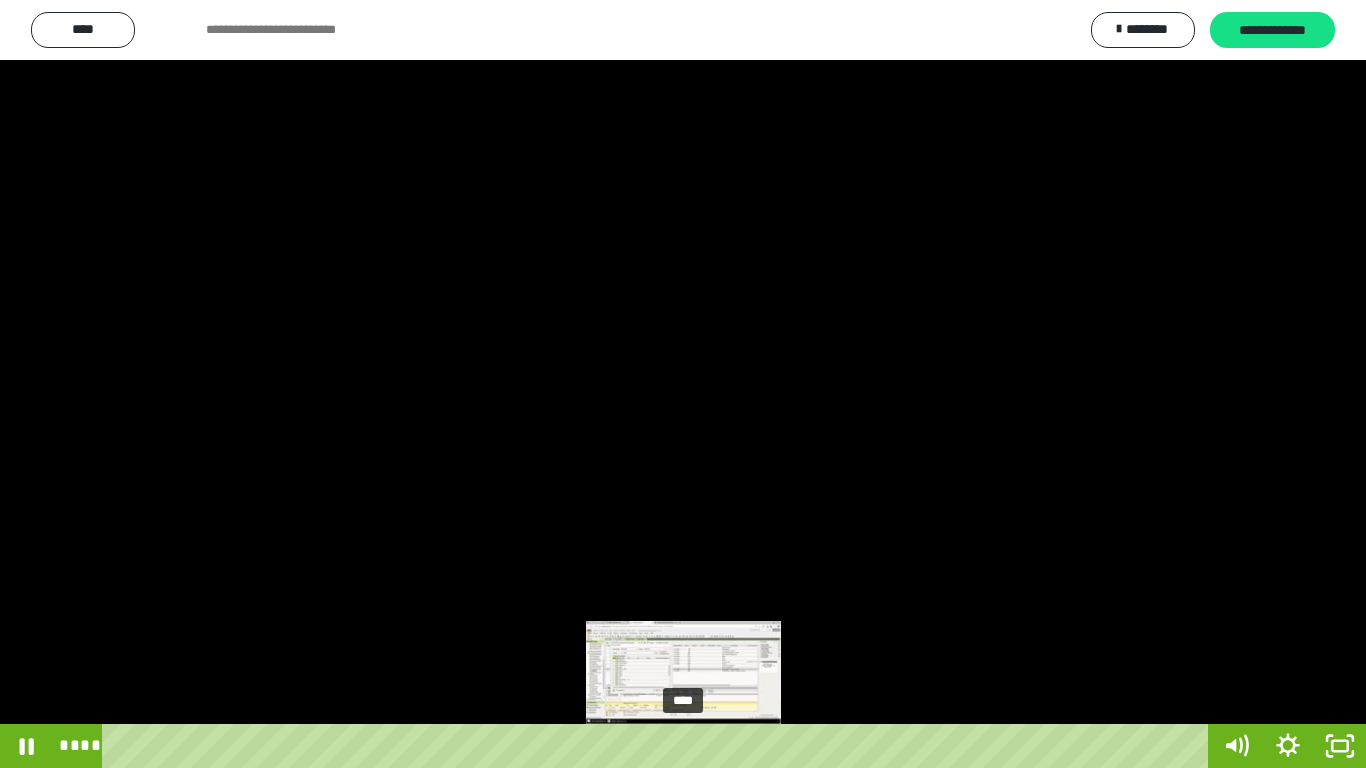 click on "****" at bounding box center [659, 746] 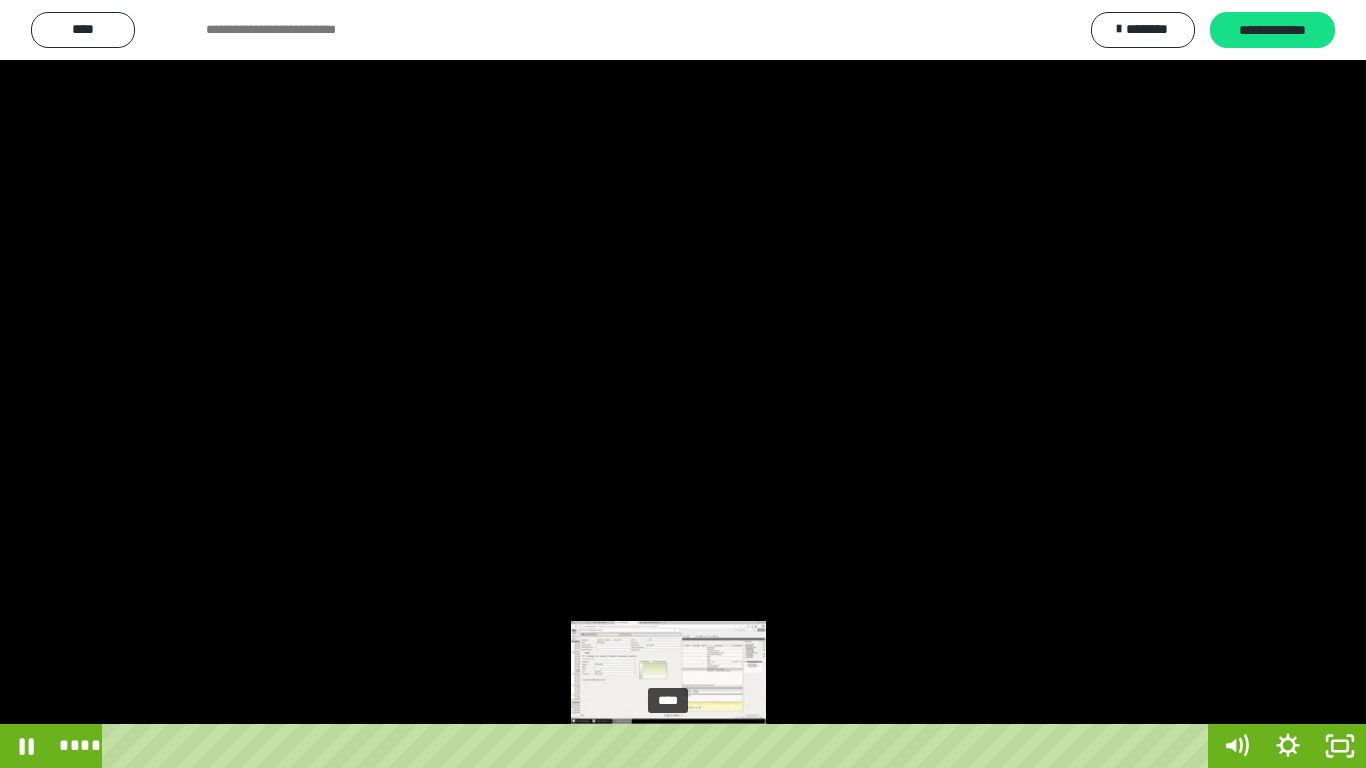 click on "****" at bounding box center [659, 746] 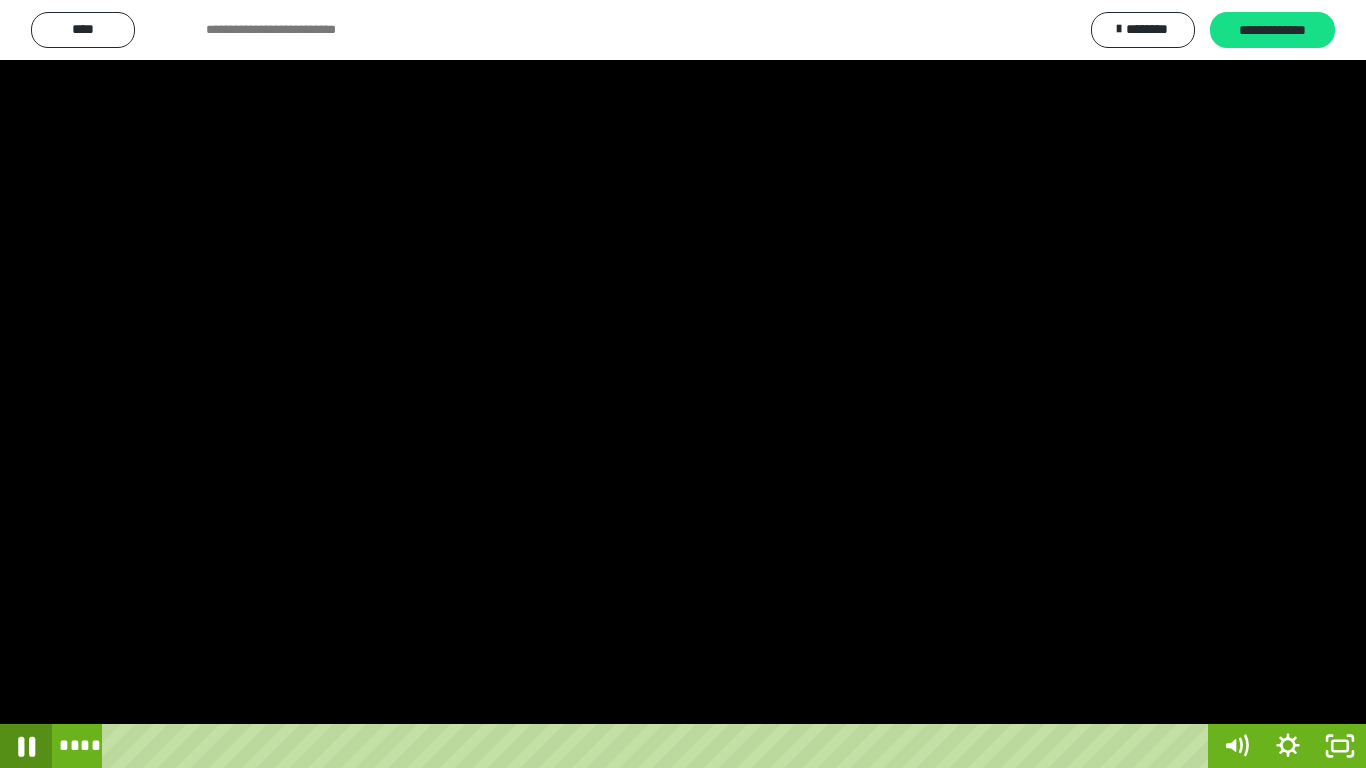 click 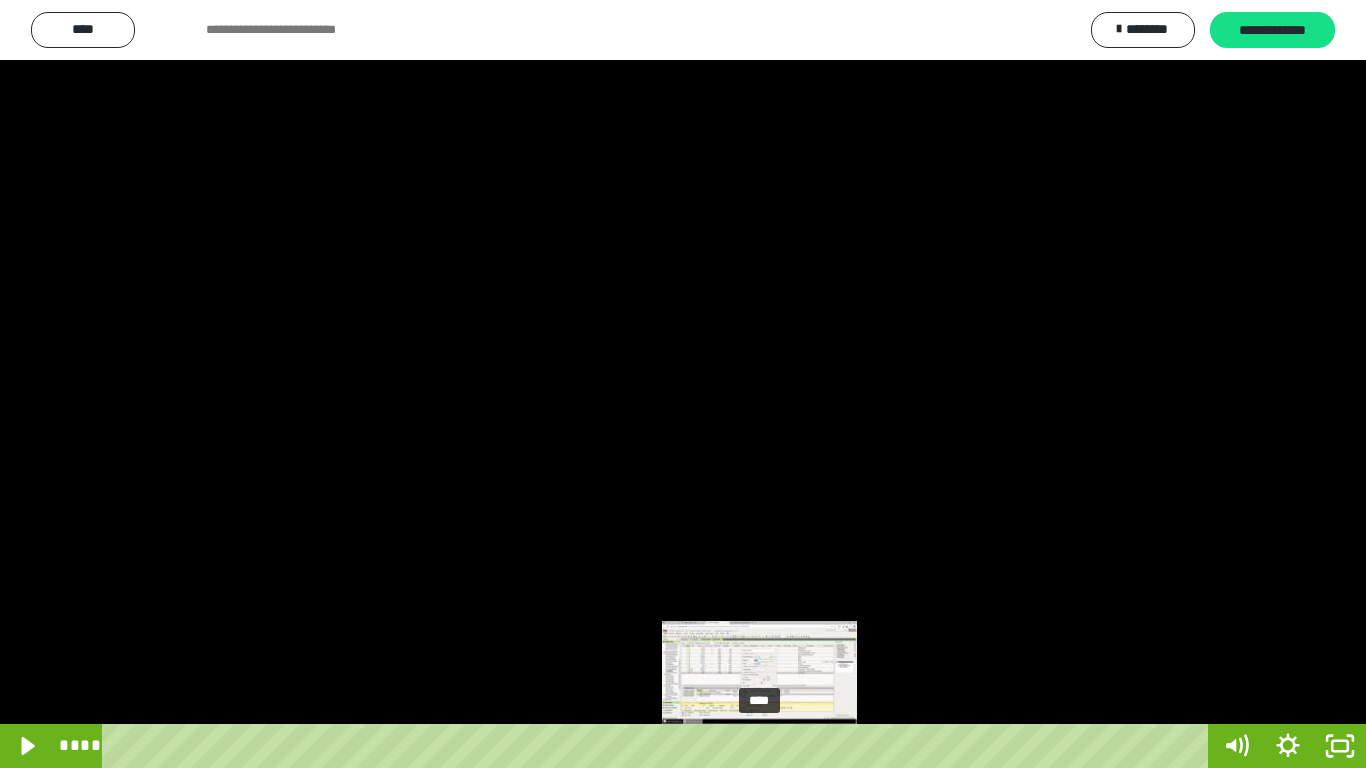 click on "****" at bounding box center (659, 746) 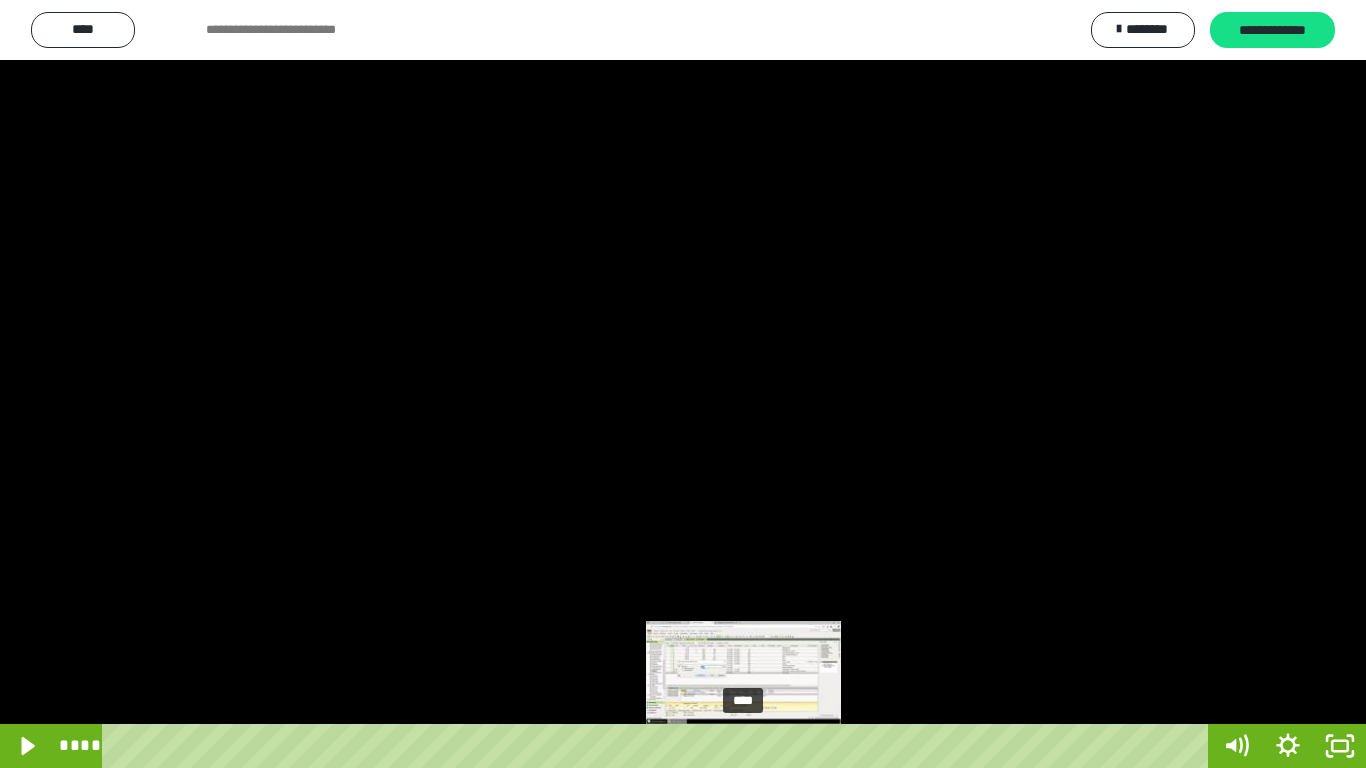 click on "****" at bounding box center [659, 746] 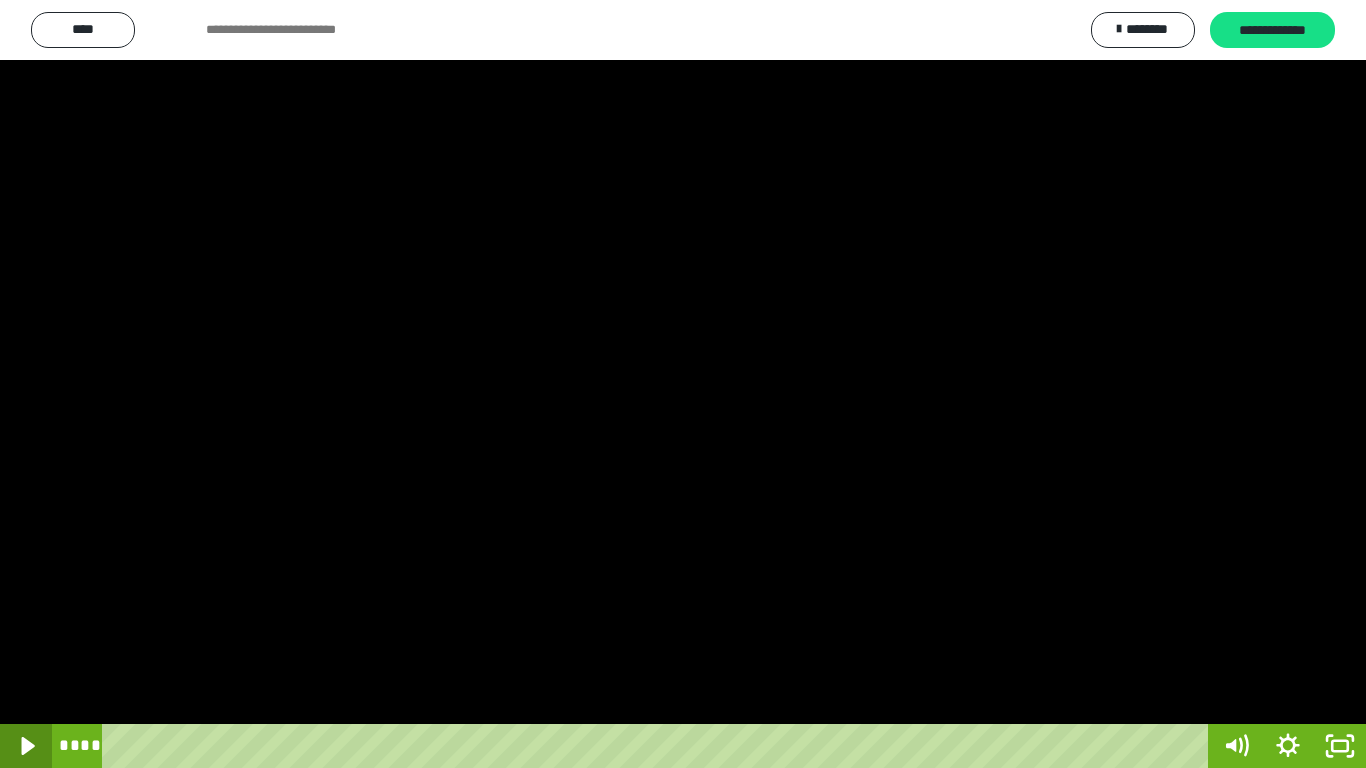 click 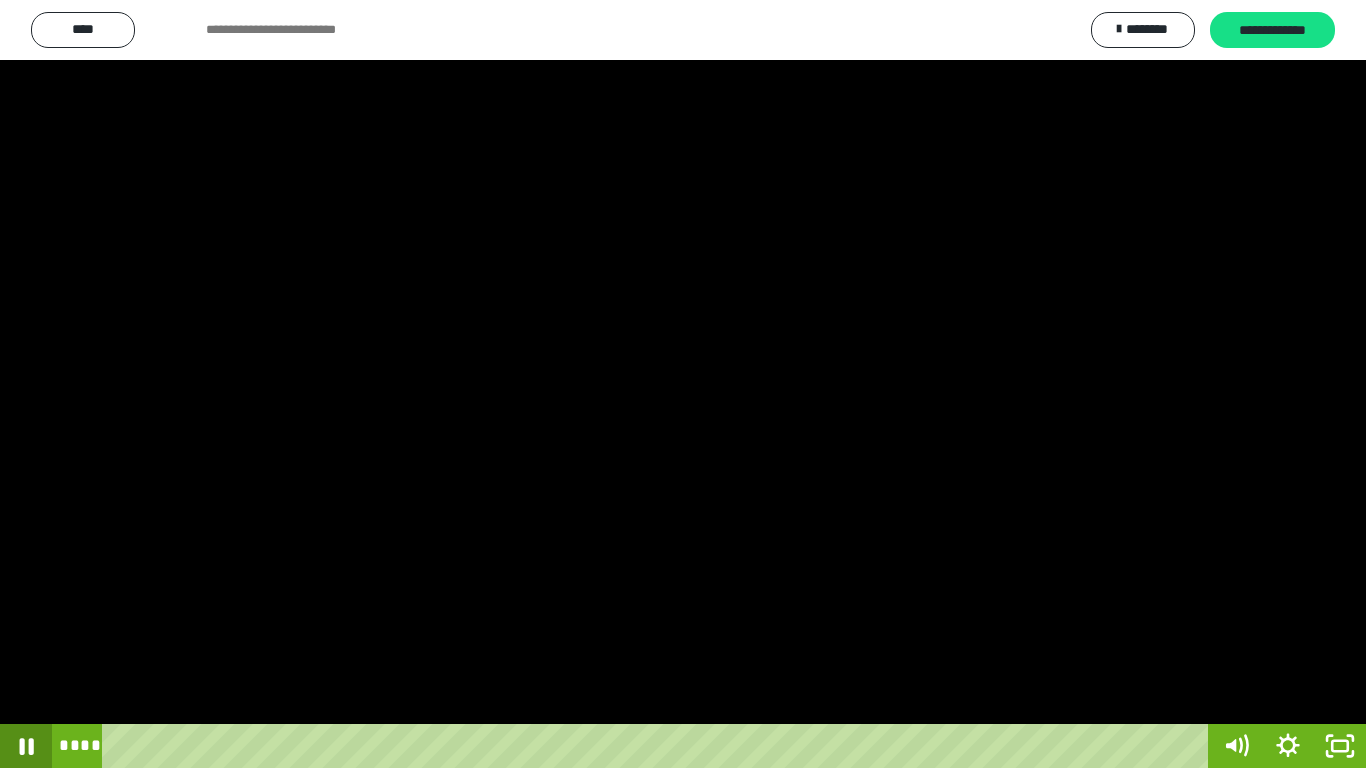 click 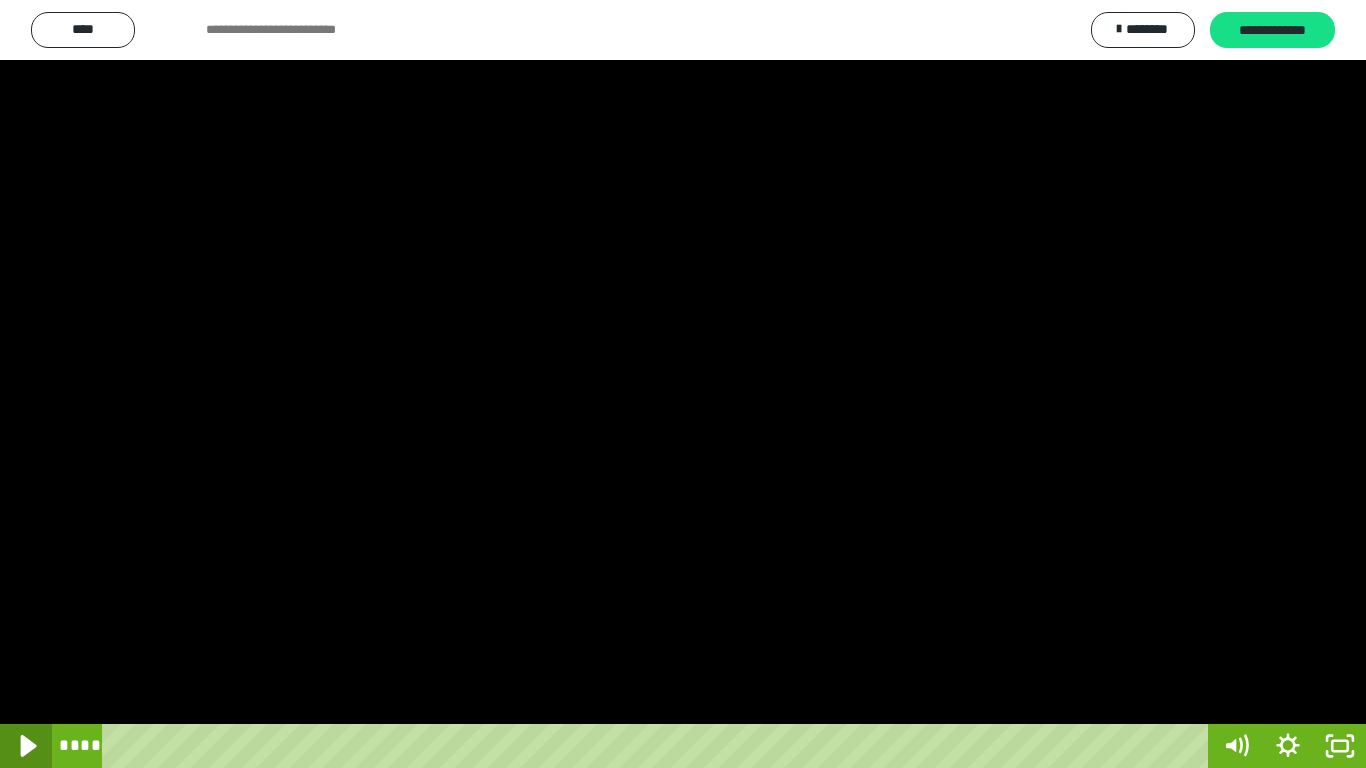click 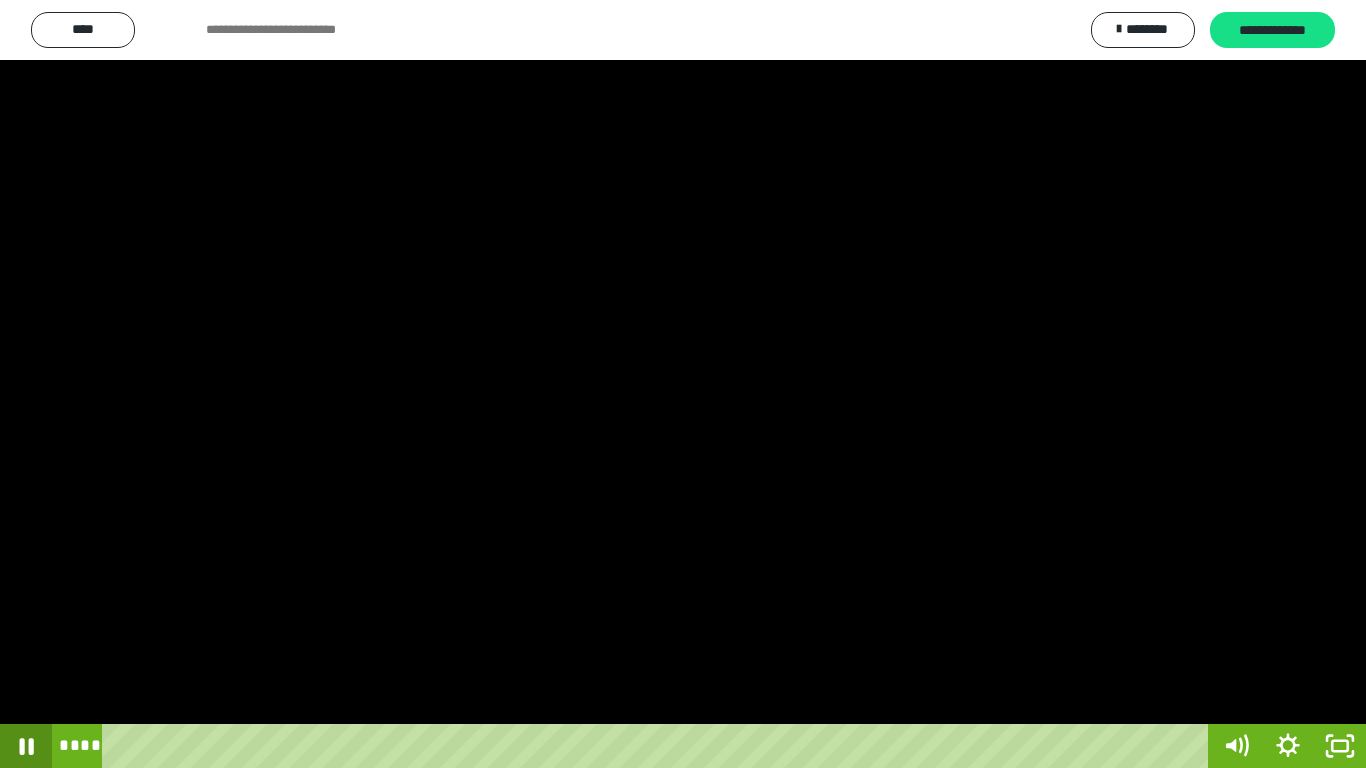 click 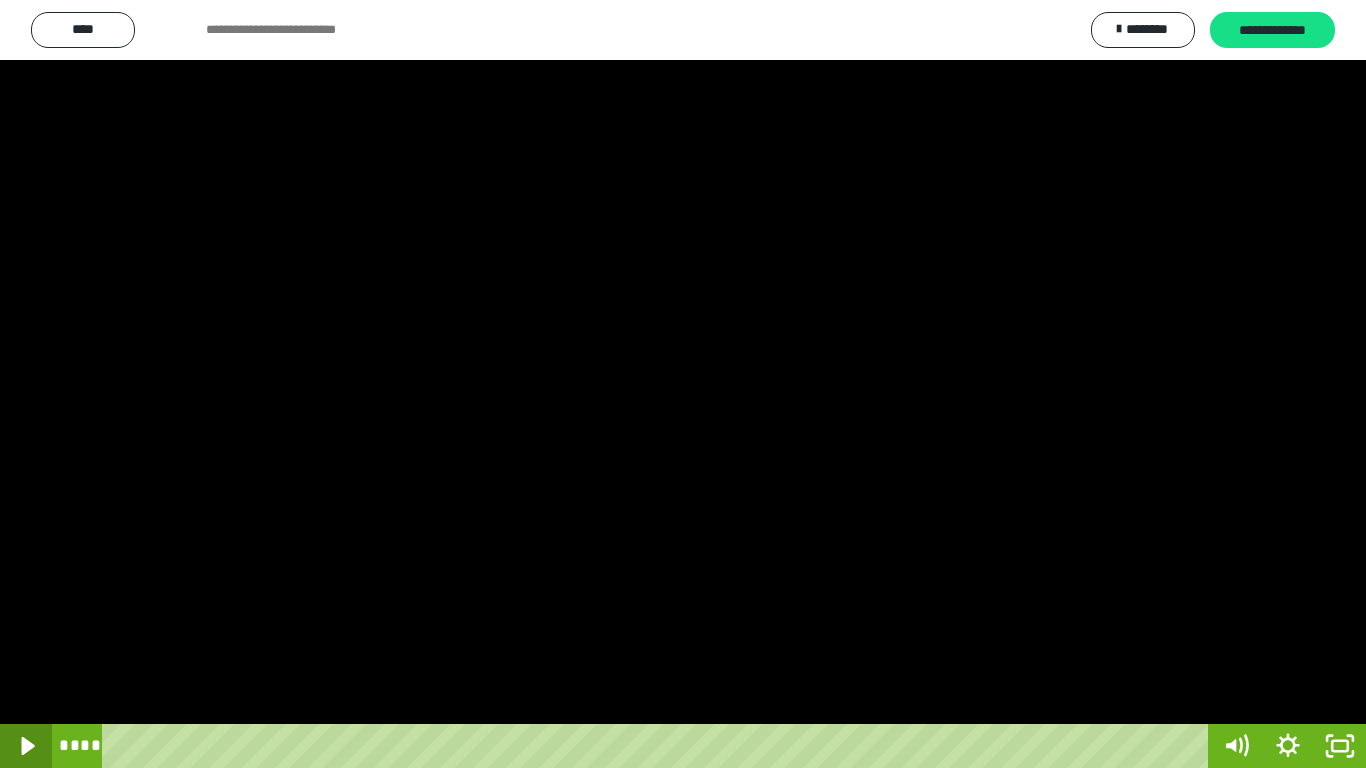 click 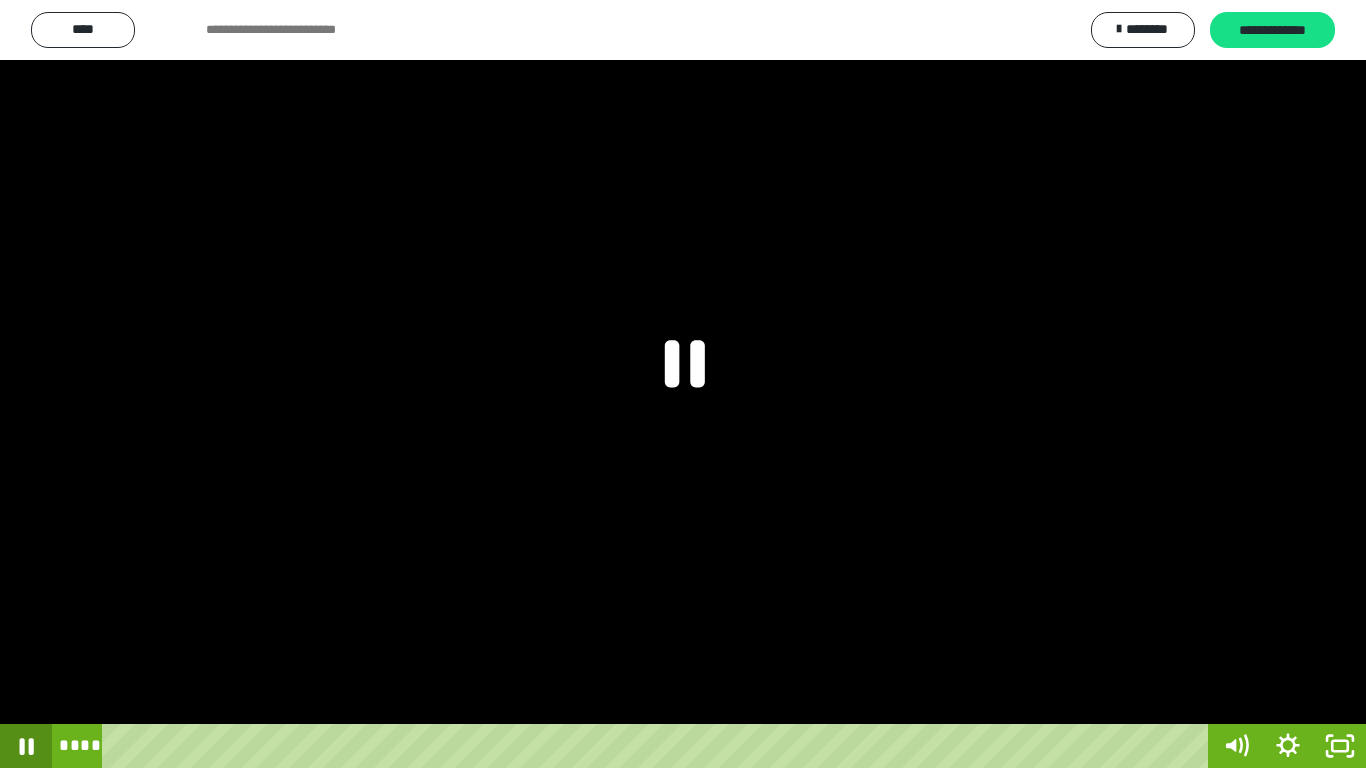 click 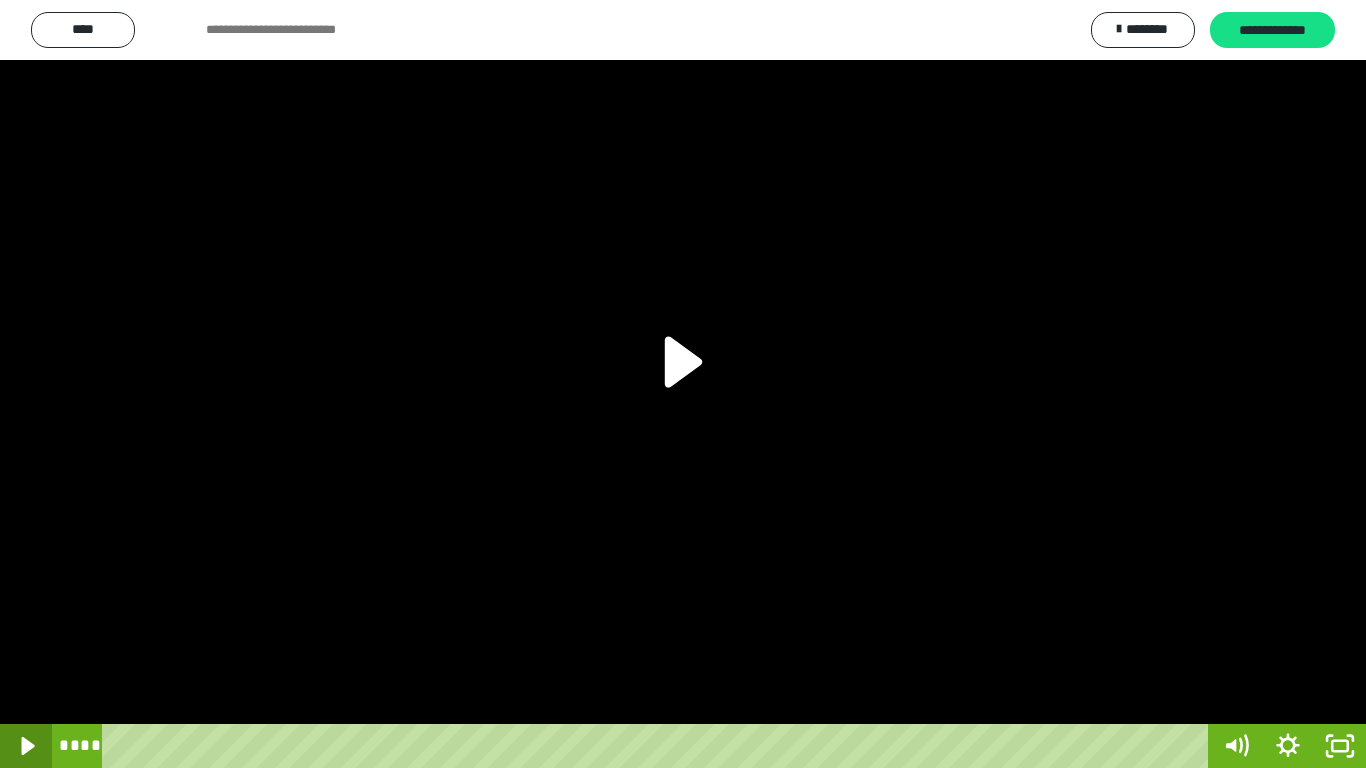click 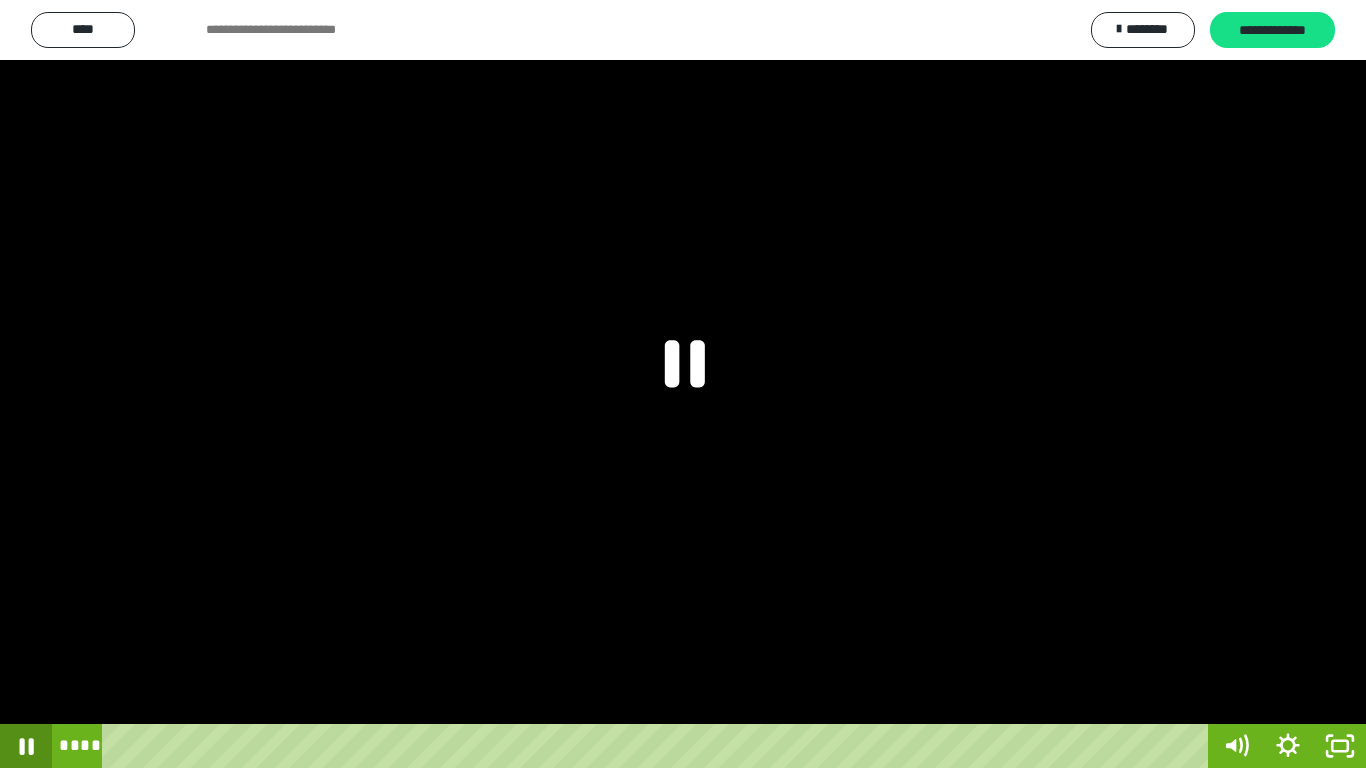 click 